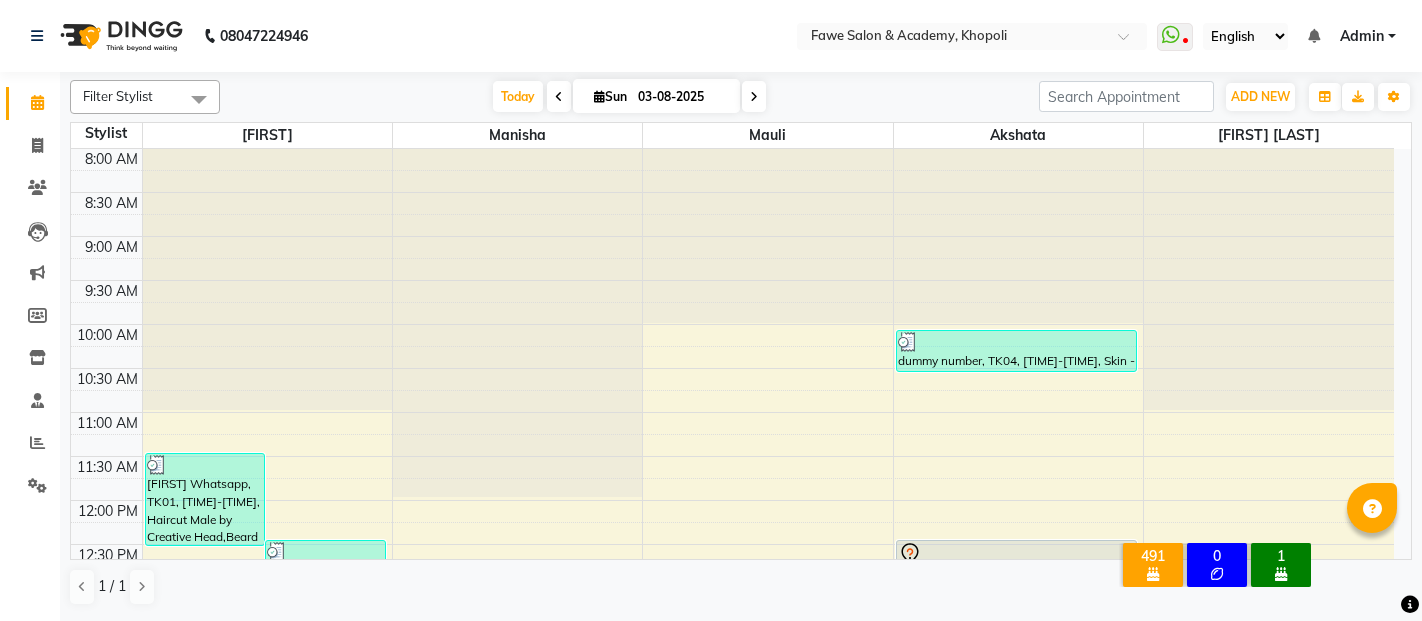 scroll, scrollTop: 0, scrollLeft: 0, axis: both 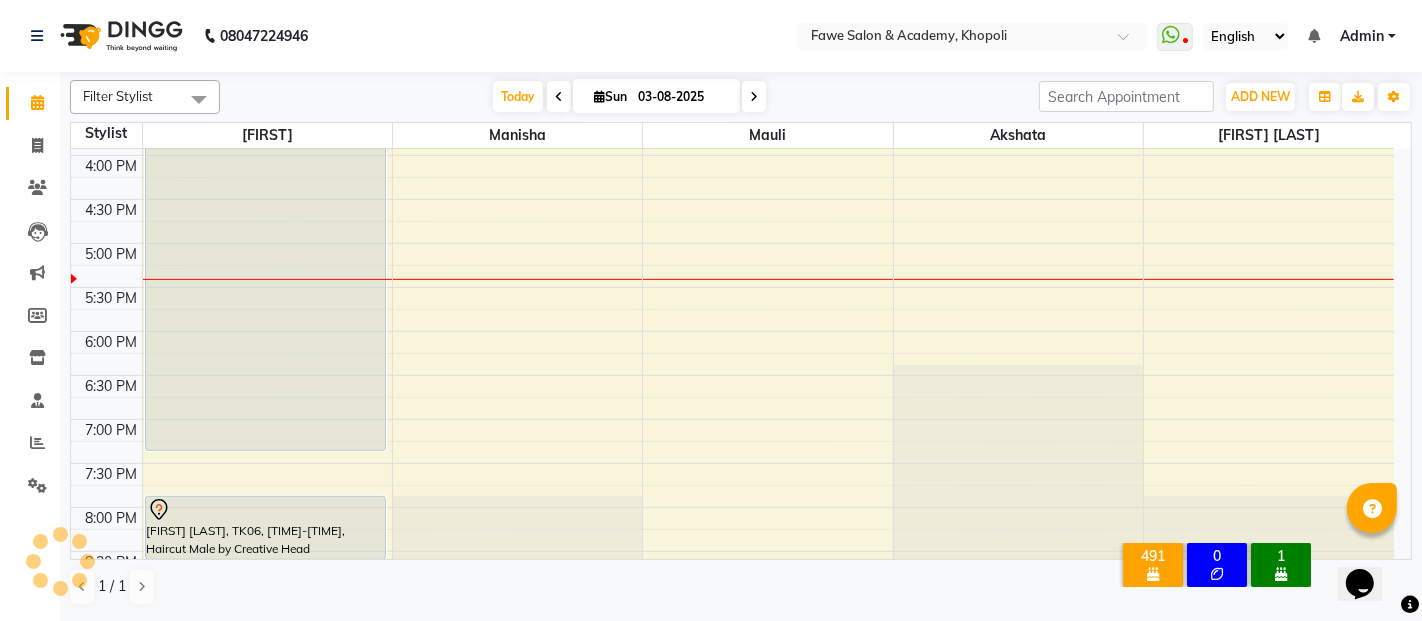 click at bounding box center (599, 96) 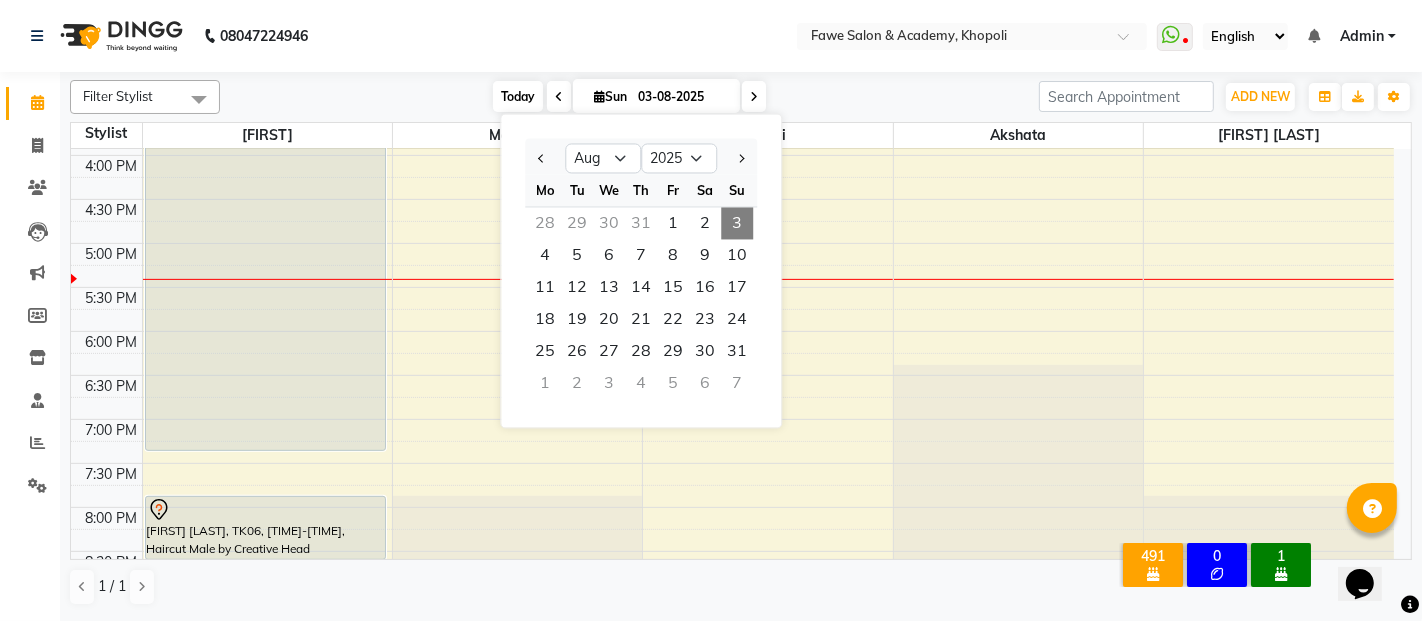 click on "Today" at bounding box center (518, 96) 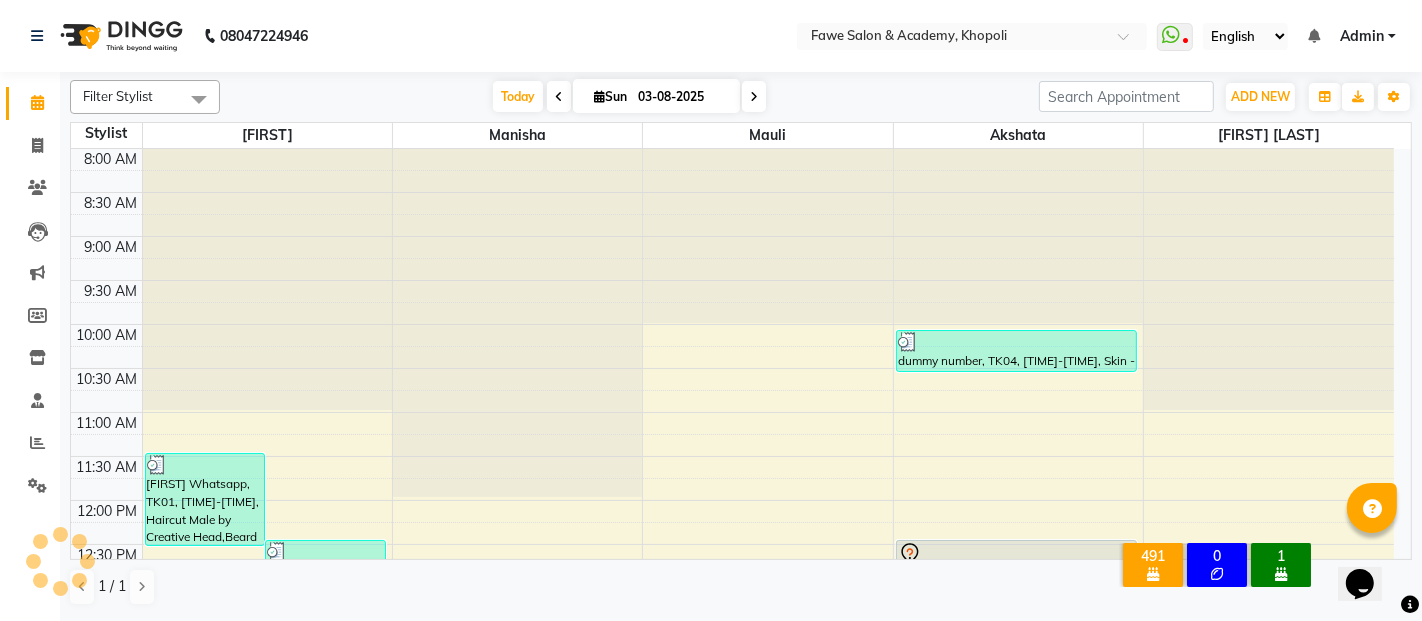 scroll, scrollTop: 783, scrollLeft: 0, axis: vertical 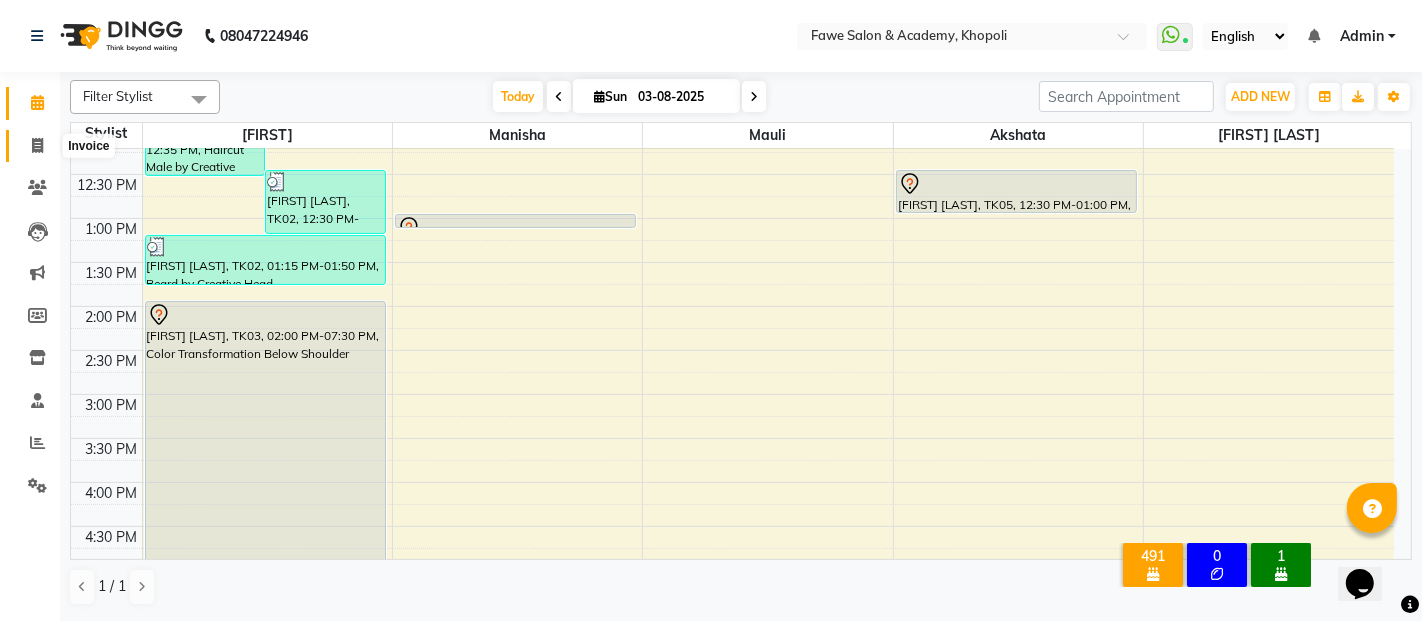 click 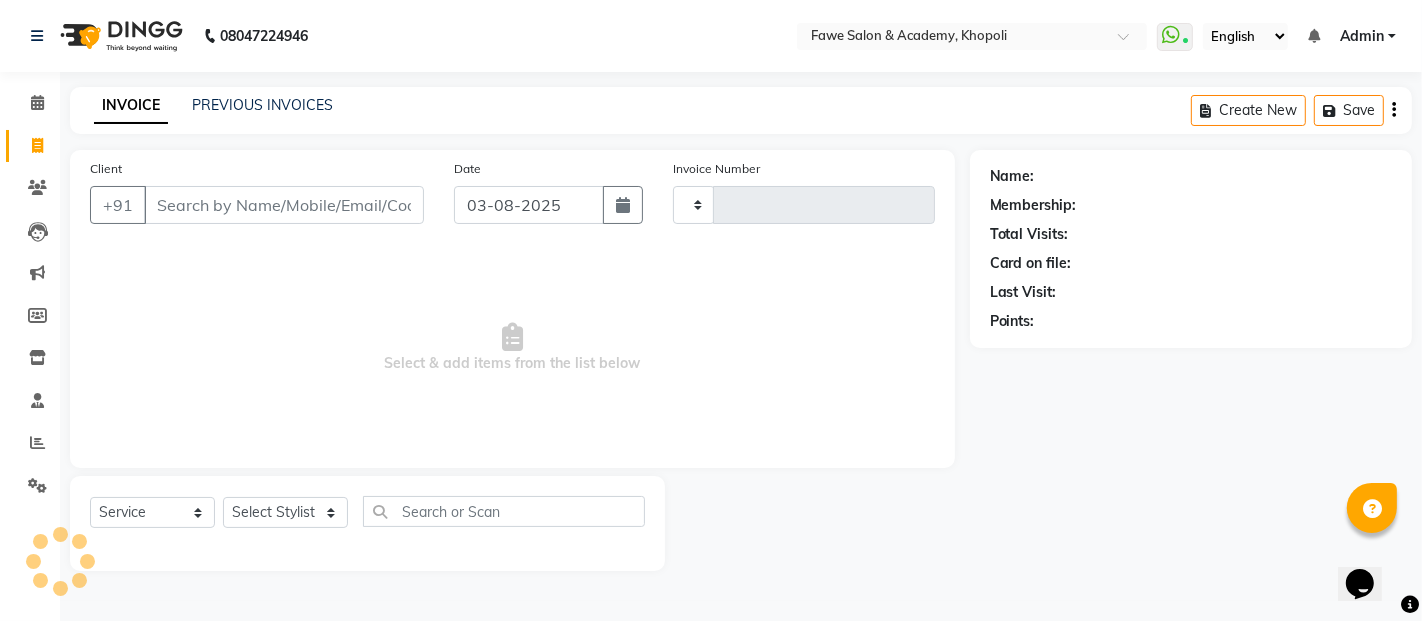 type on "0957" 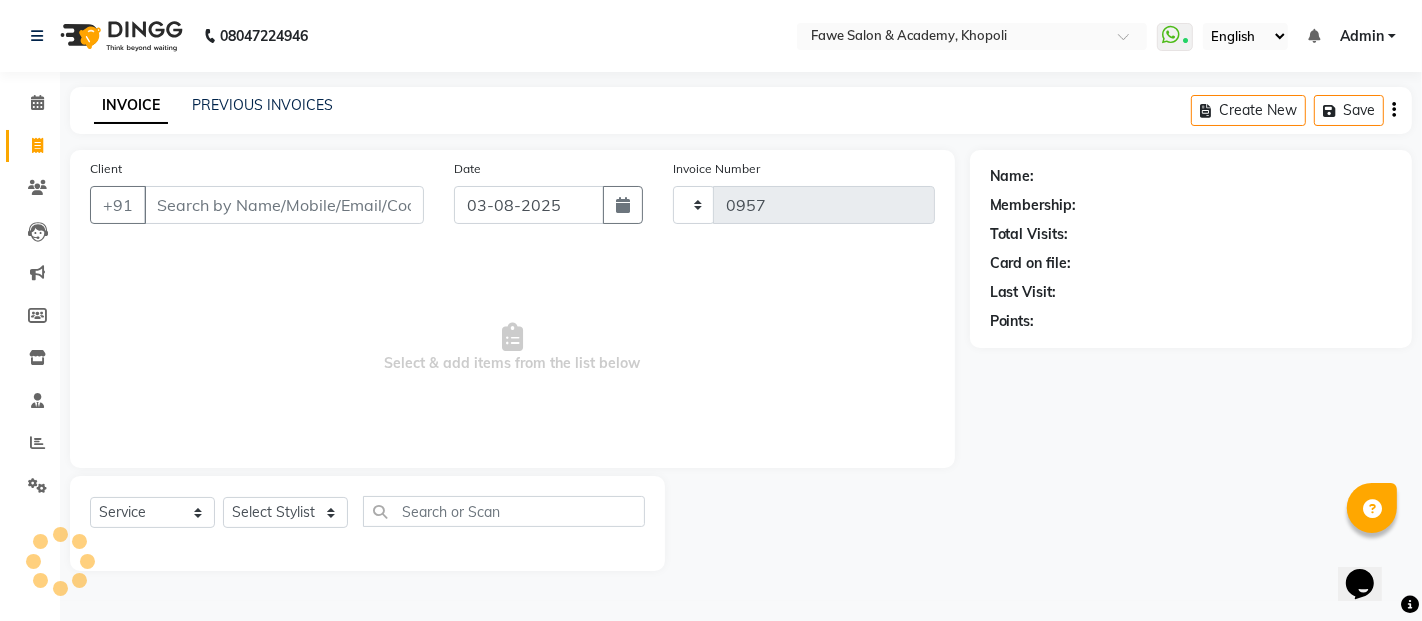 select on "879" 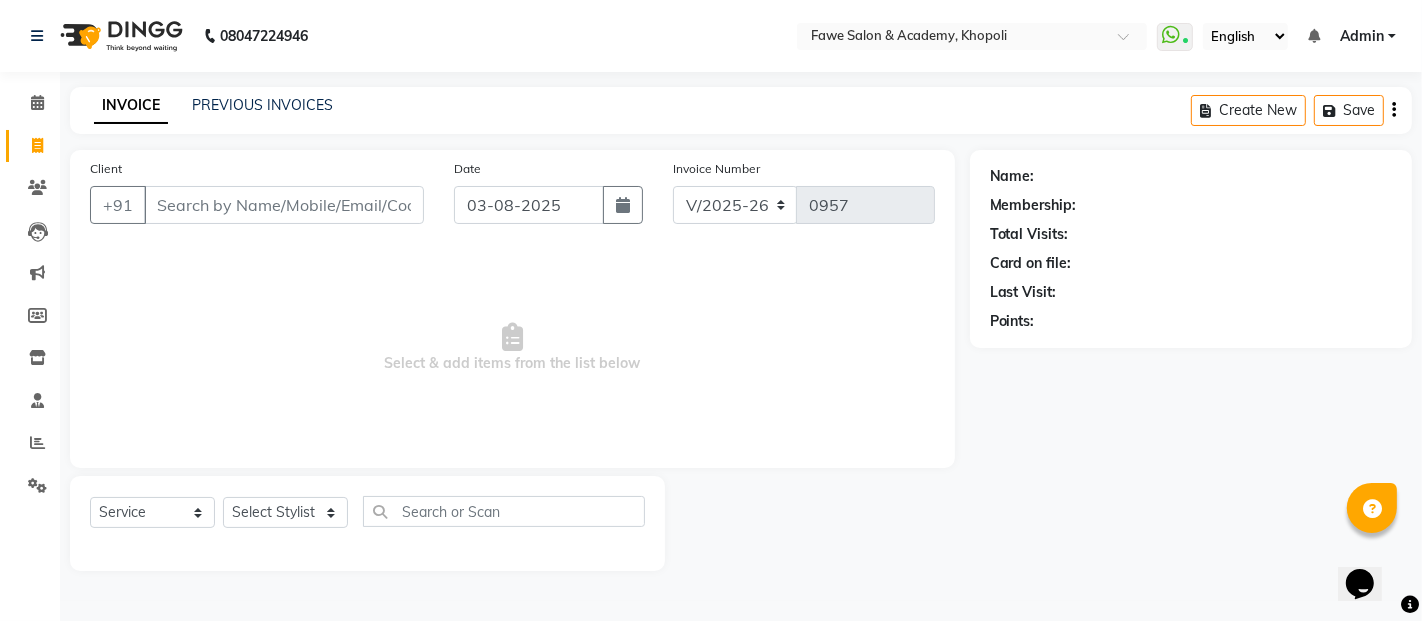click on "Client" at bounding box center [284, 205] 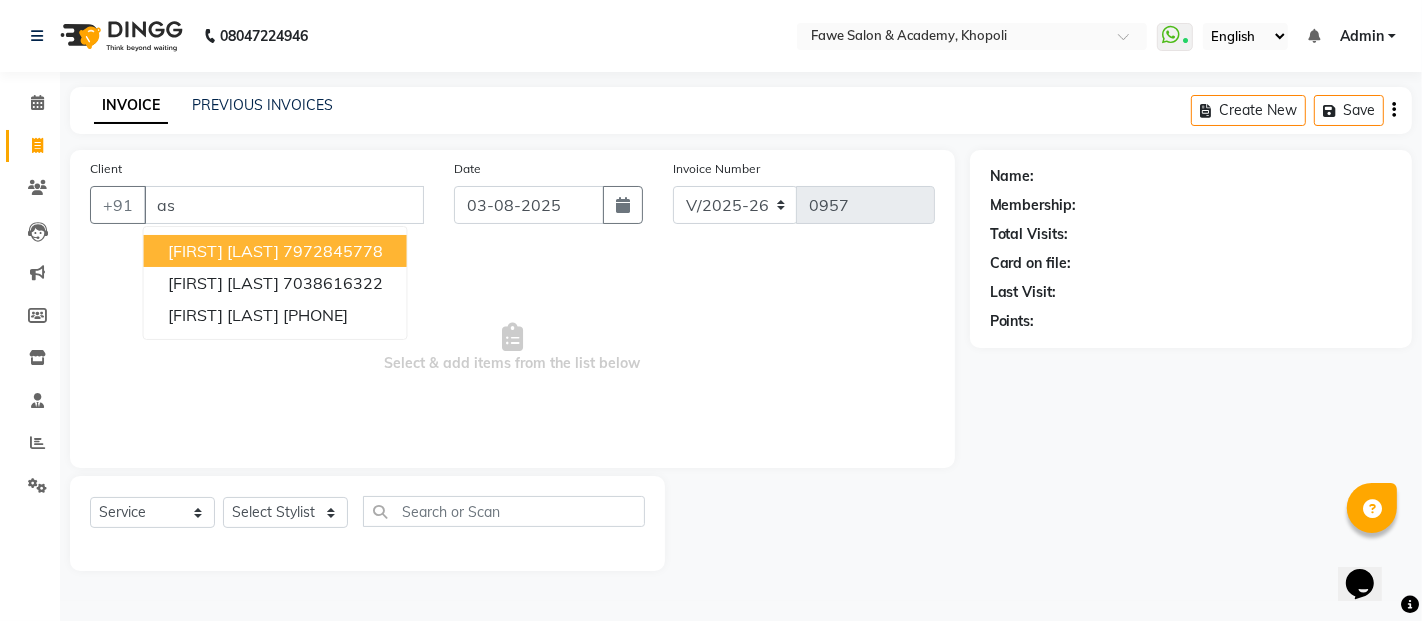 type on "a" 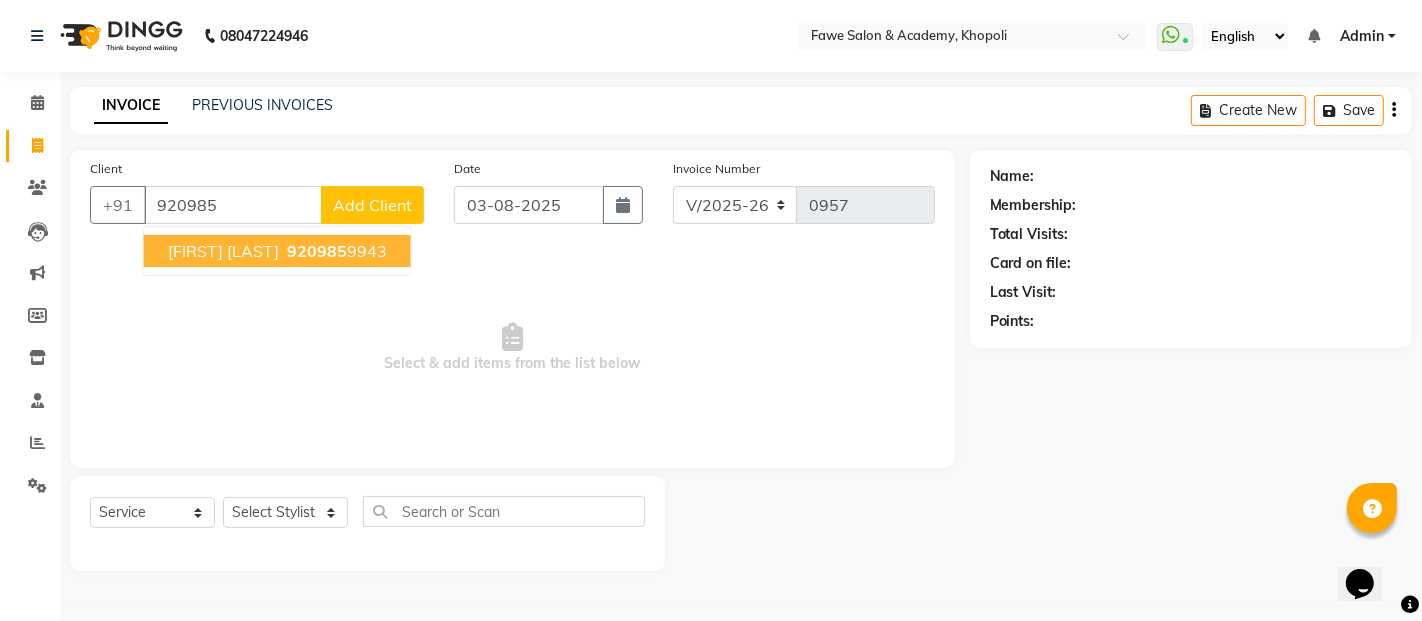click on "[FIRST] [LAST]" at bounding box center [223, 251] 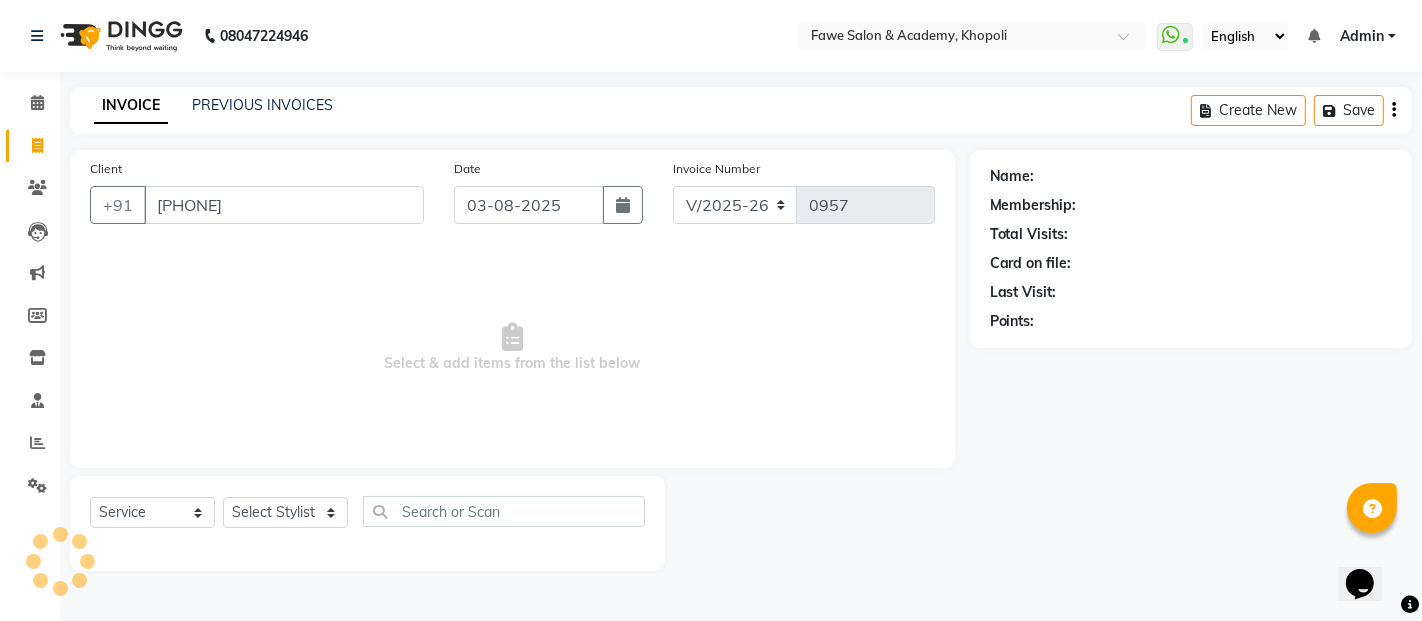 type on "[PHONE]" 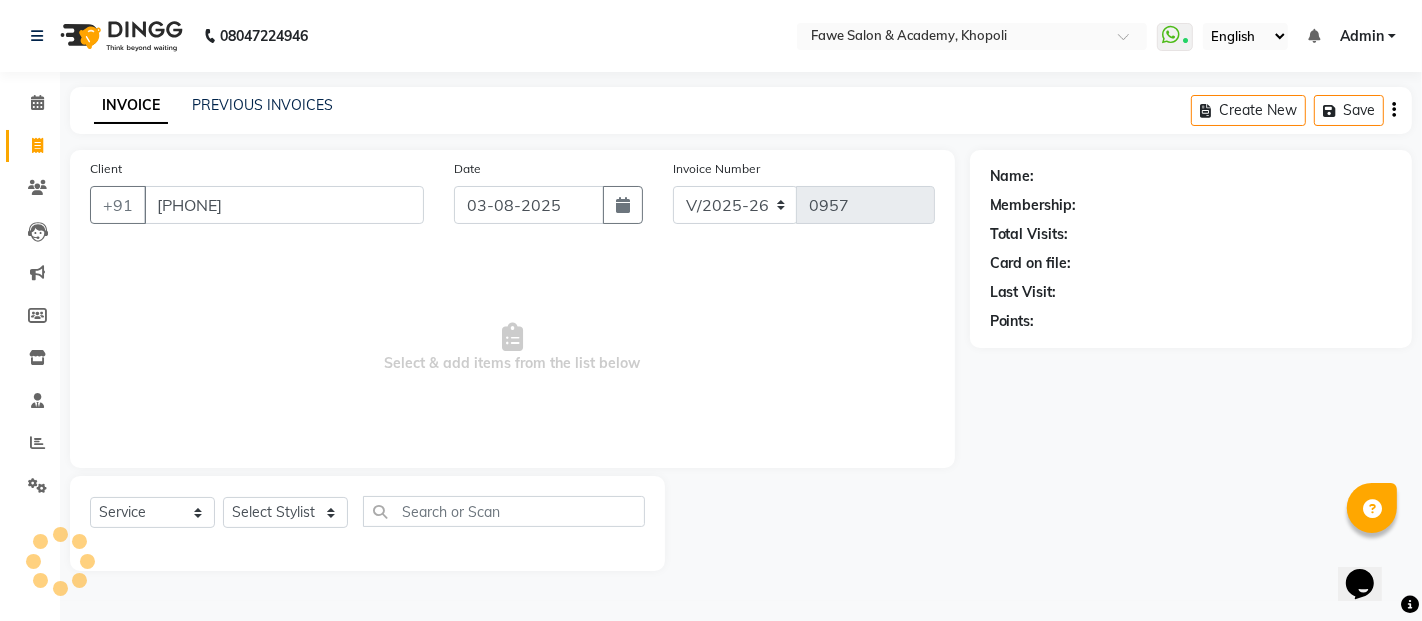 select on "1: Object" 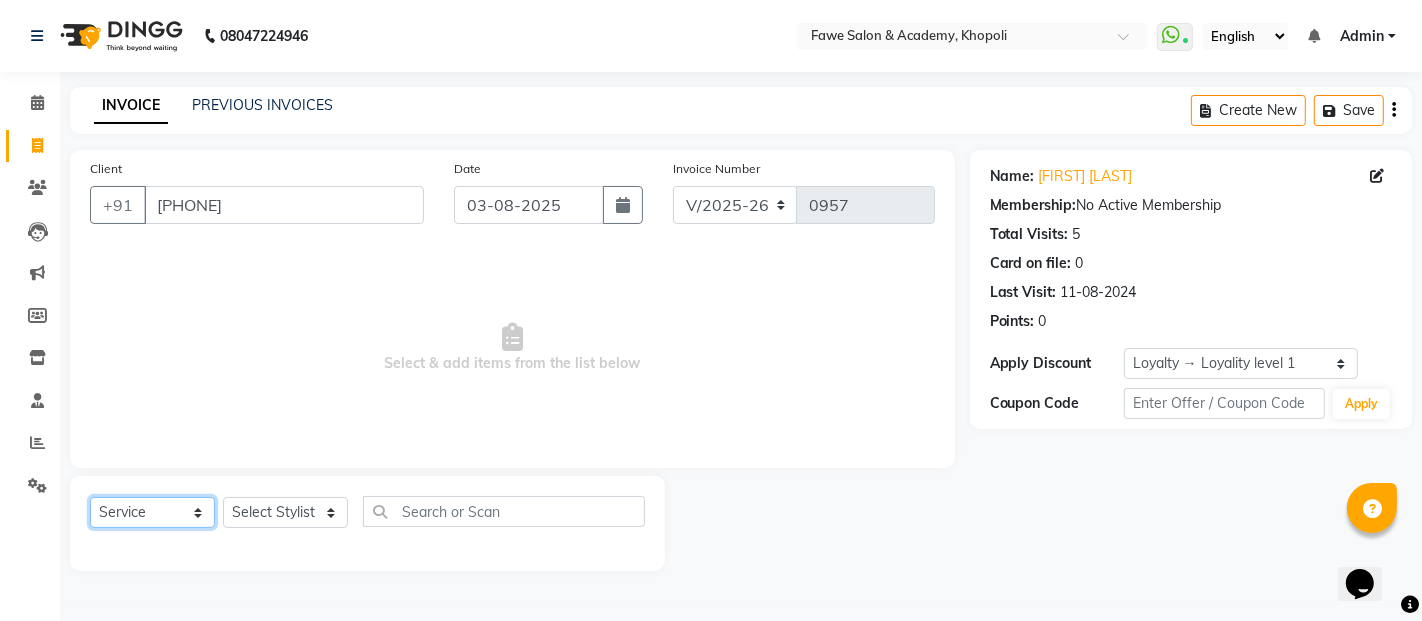 click on "Select  Service  Product  Membership  Package Voucher Prepaid Gift Card" 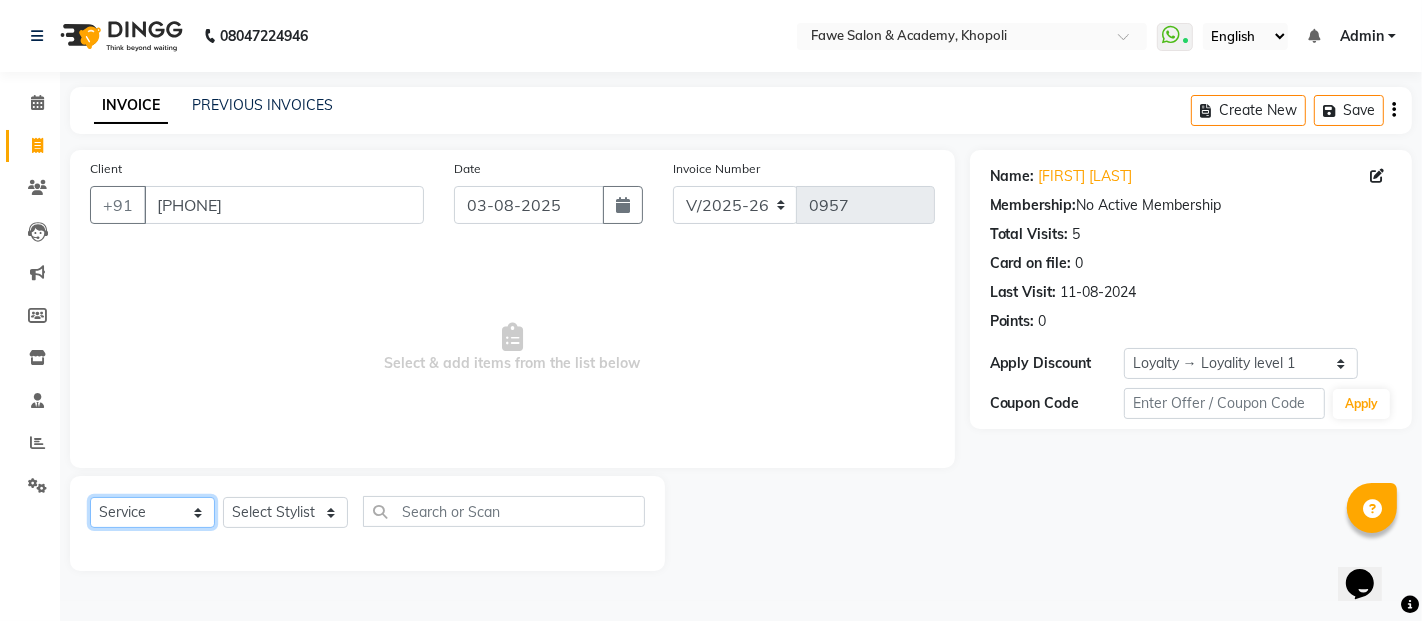 click on "Select  Service  Product  Membership  Package Voucher Prepaid Gift Card" 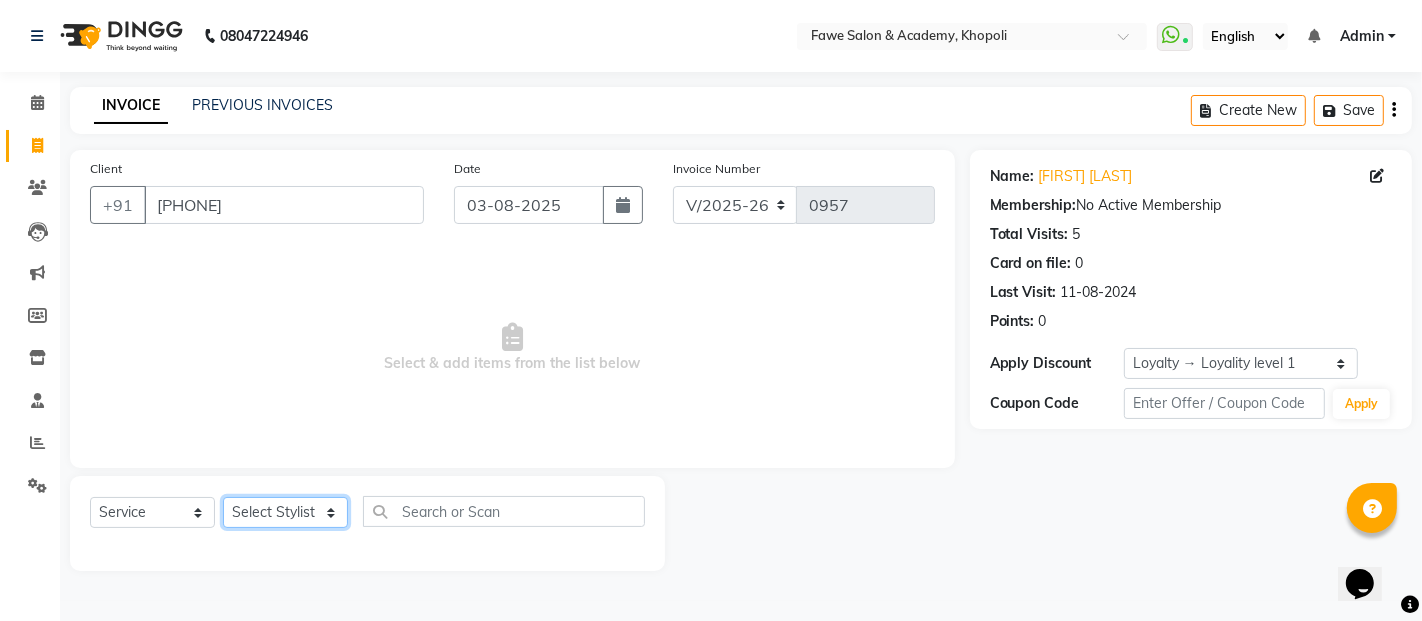 click on "Select Stylist [FIRST] [LAST] [FIRST] [LAST] [FIRST] [LAST] [FIRST]" 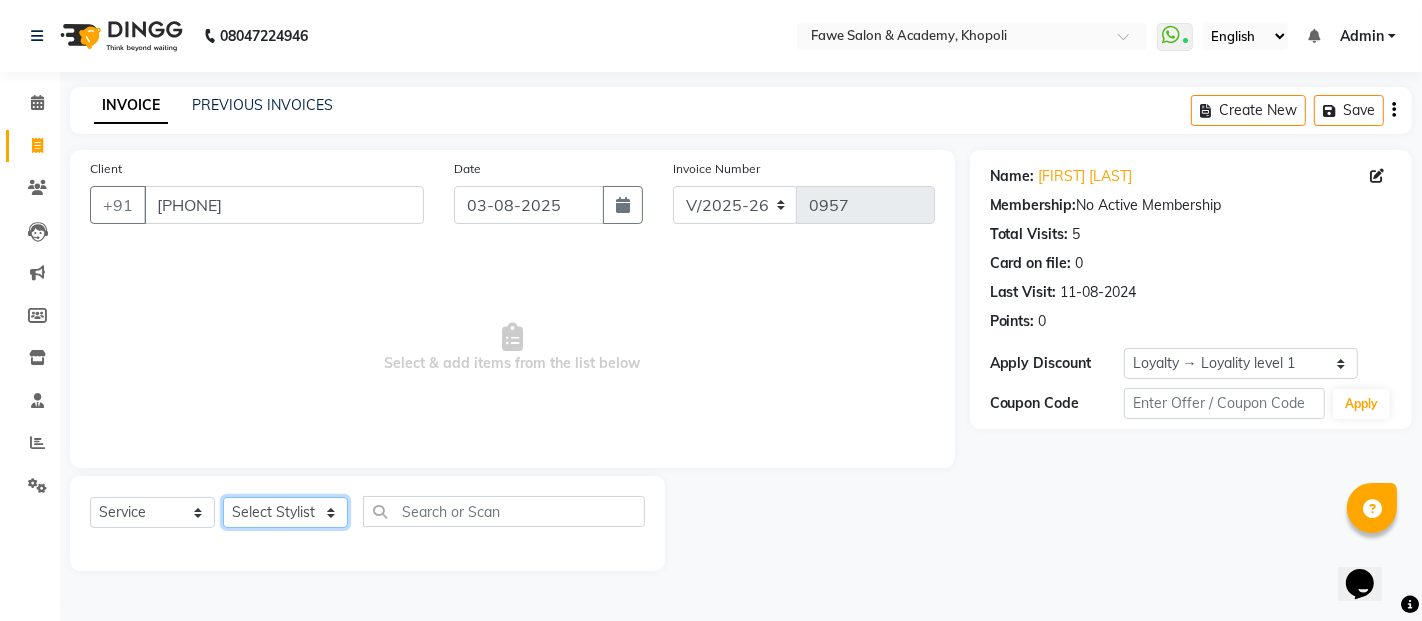 select on "14304" 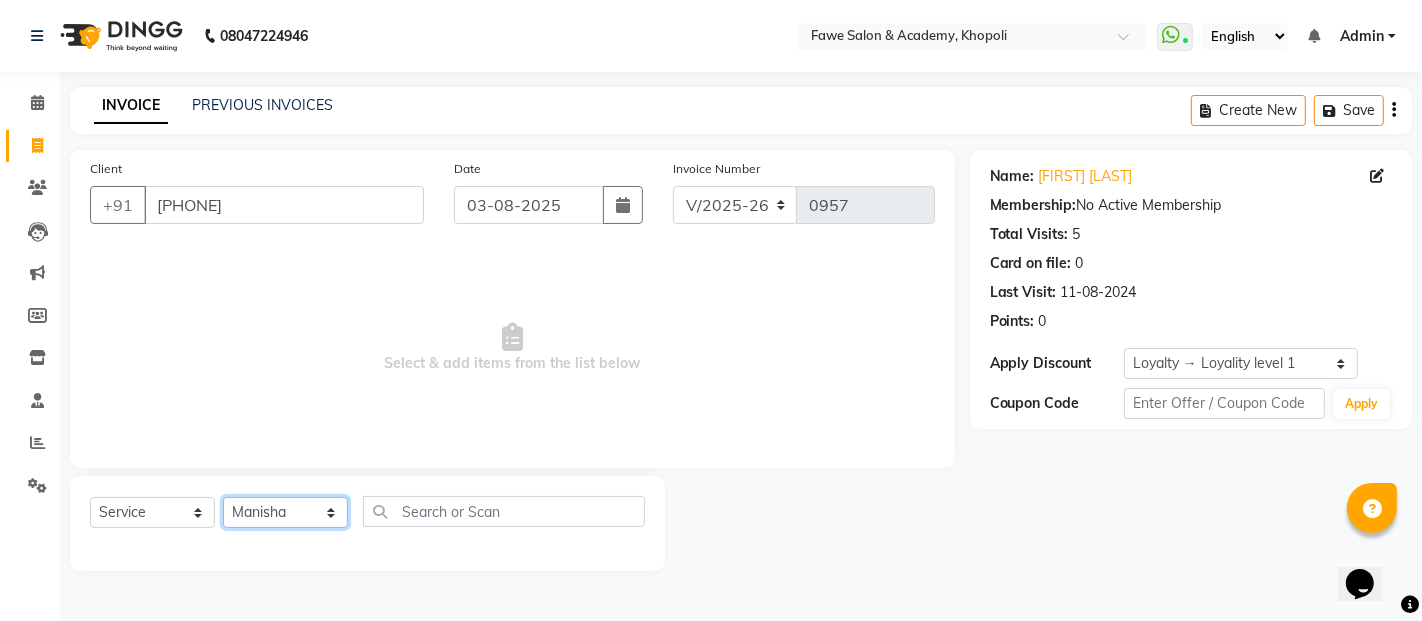 click on "Select Stylist [FIRST] [LAST] [FIRST] [LAST] [FIRST] [LAST] [FIRST]" 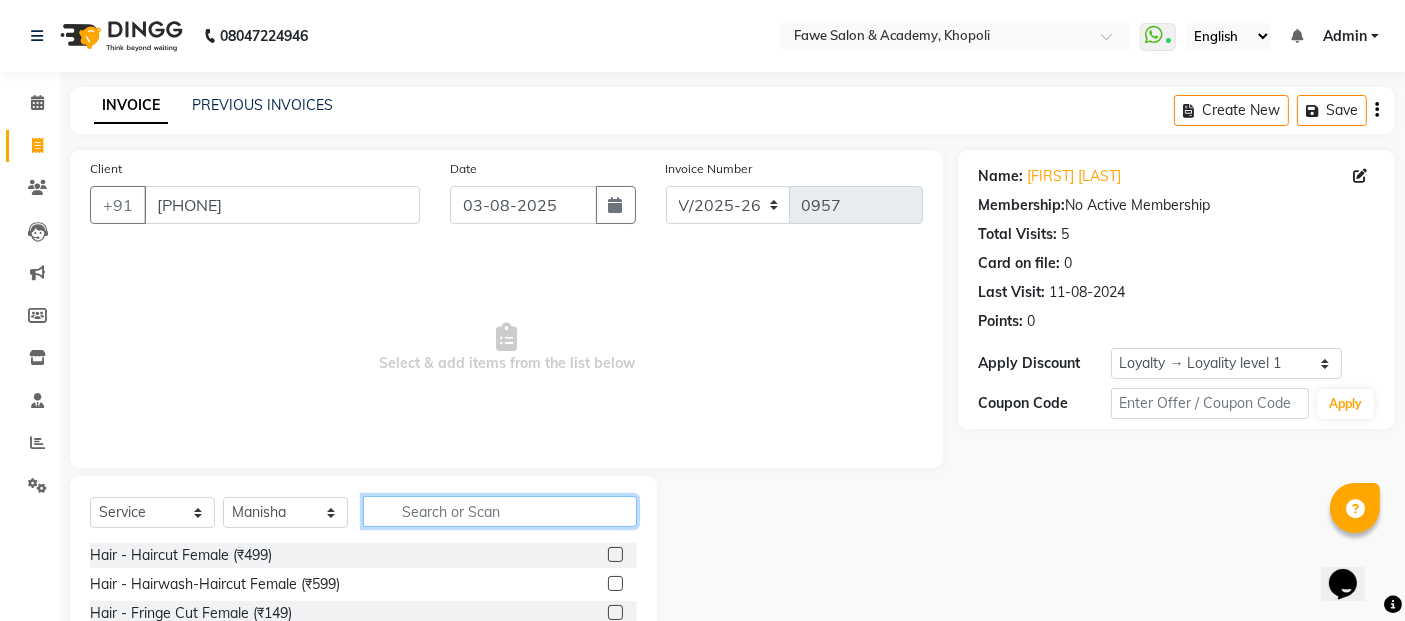 click 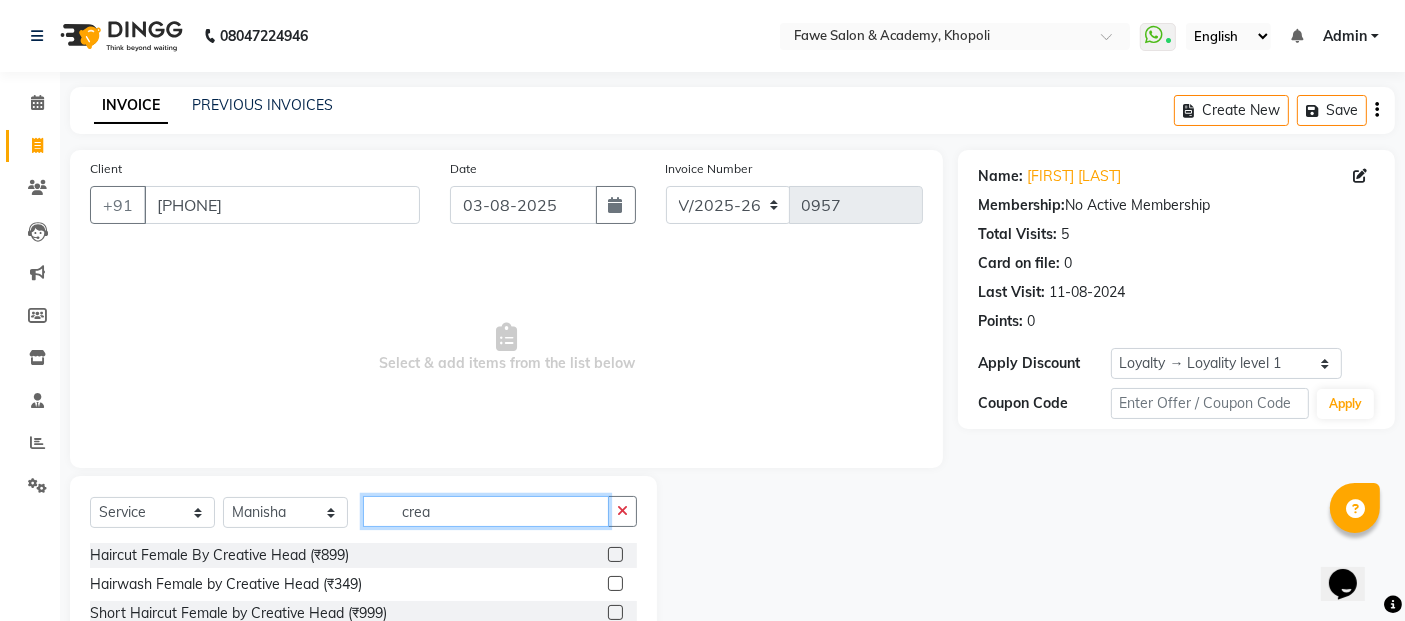 type on "crea" 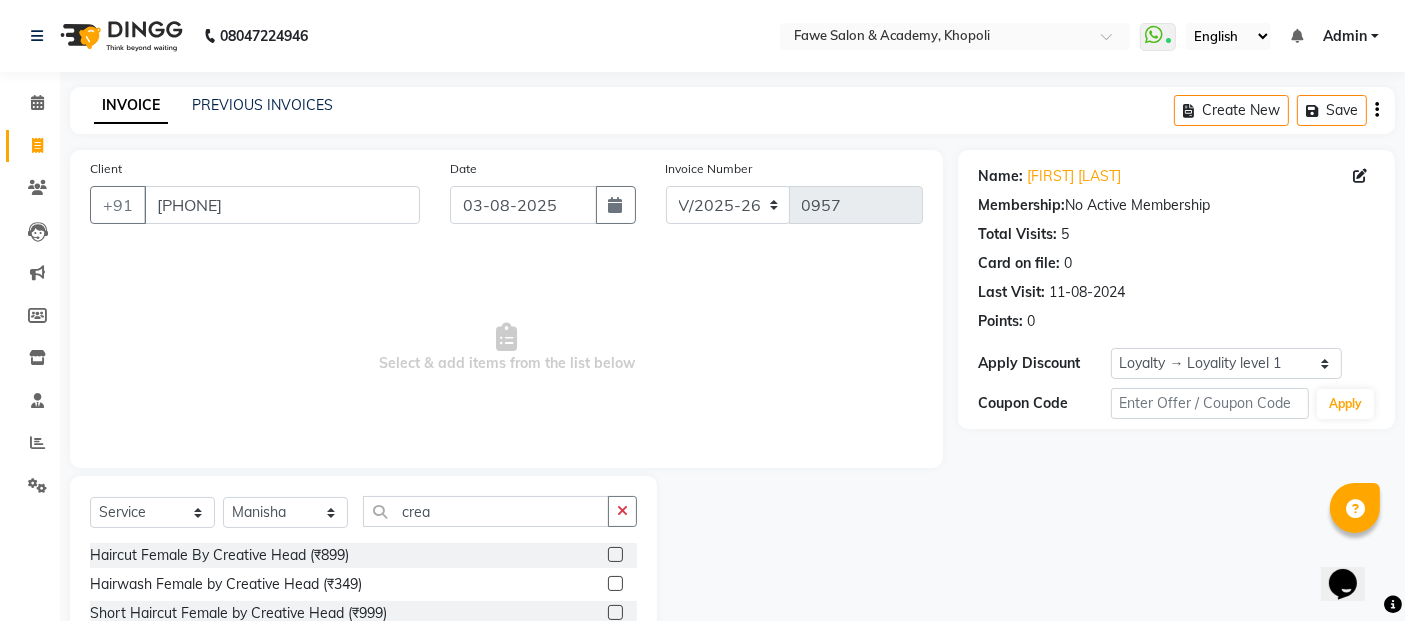 click 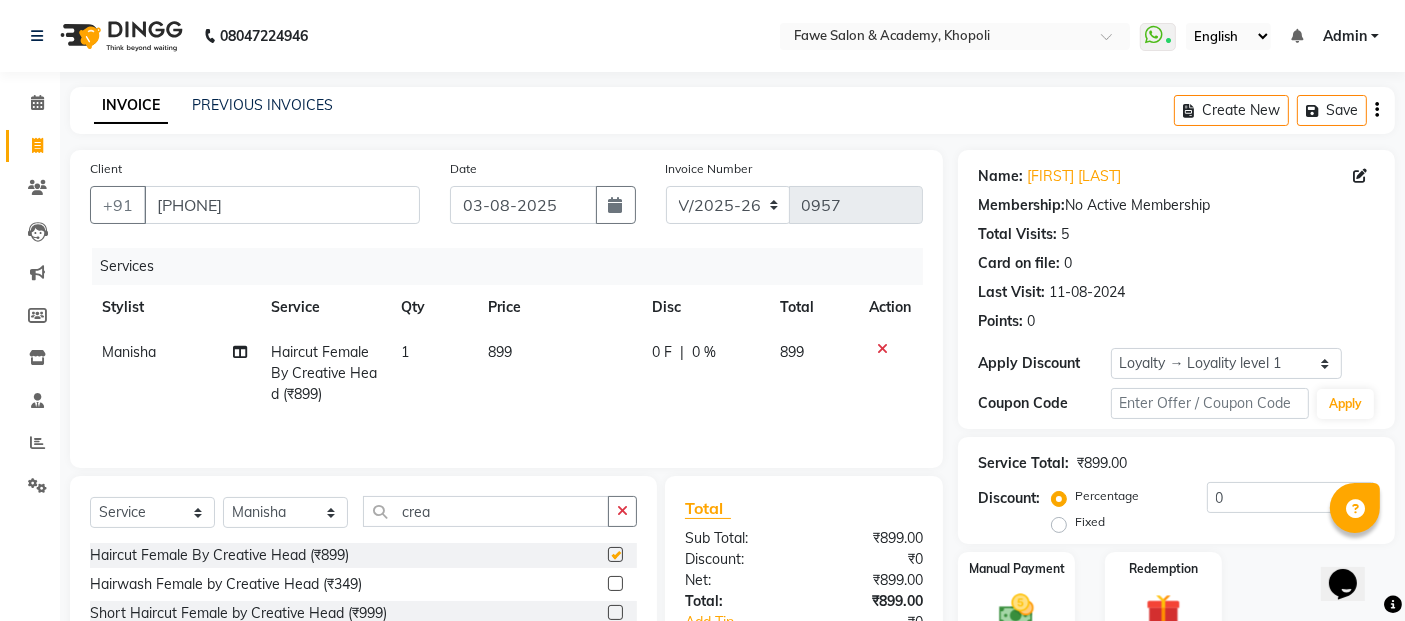 checkbox on "false" 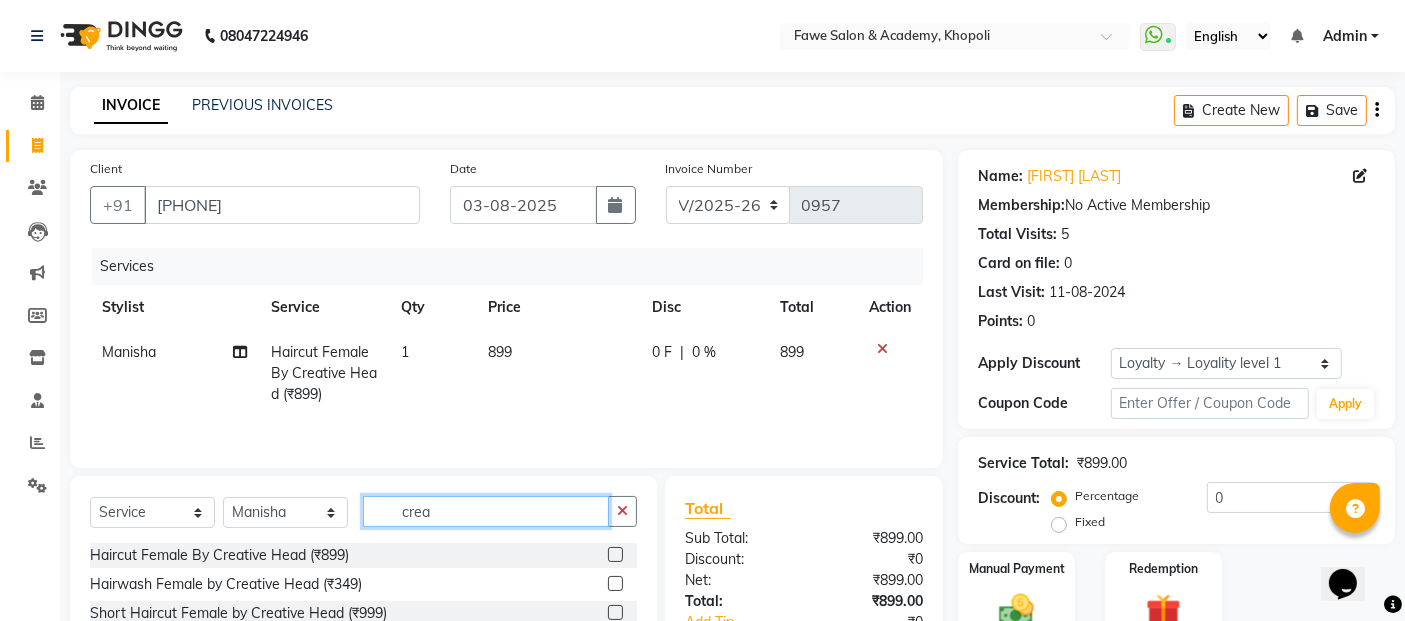 click on "crea" 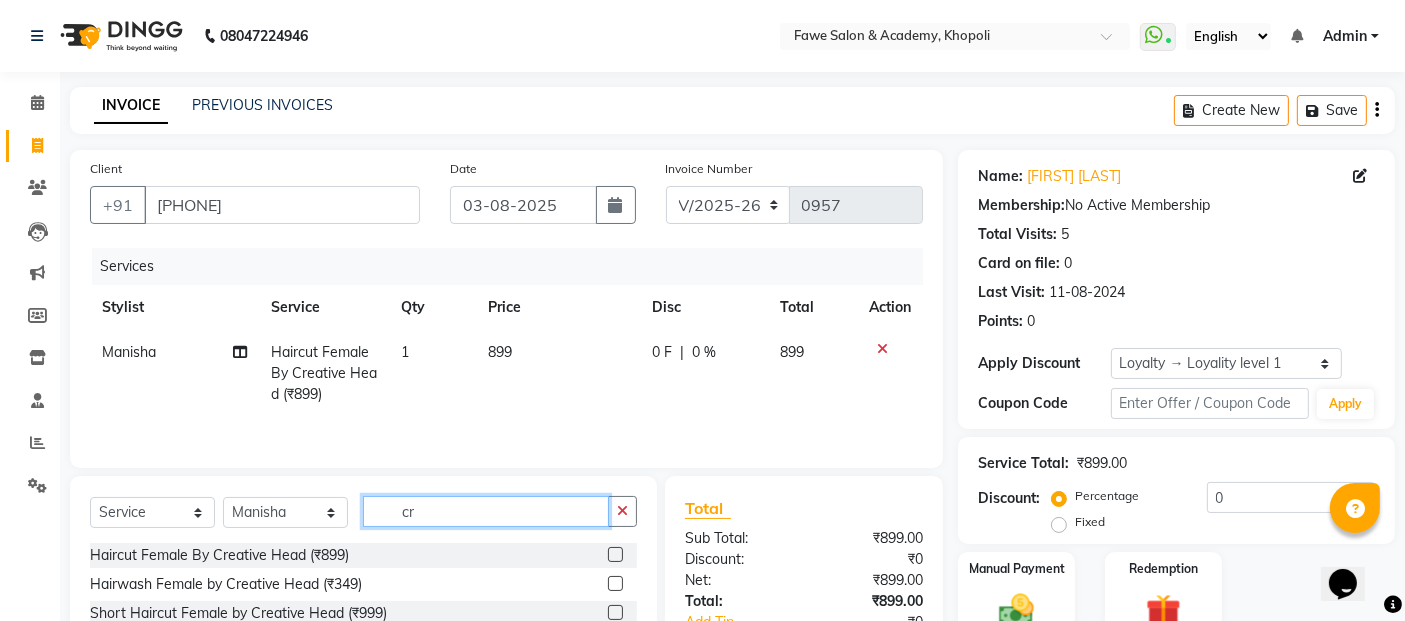 type on "c" 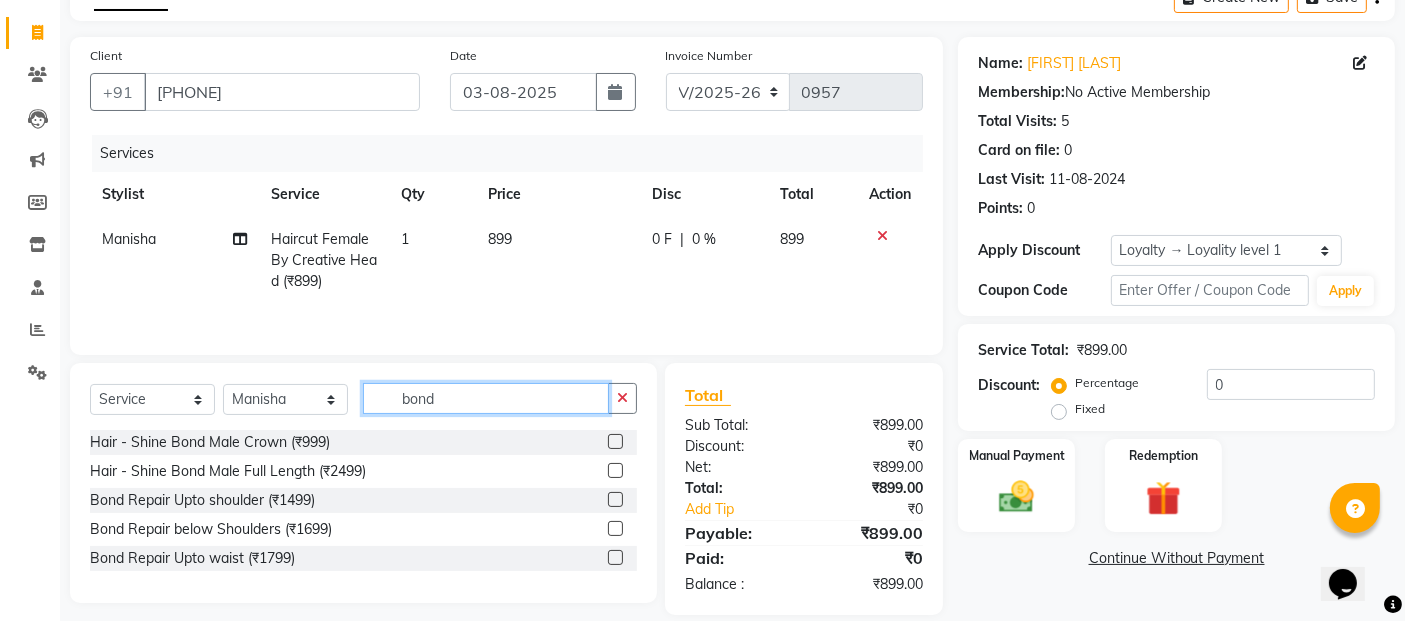 scroll, scrollTop: 137, scrollLeft: 0, axis: vertical 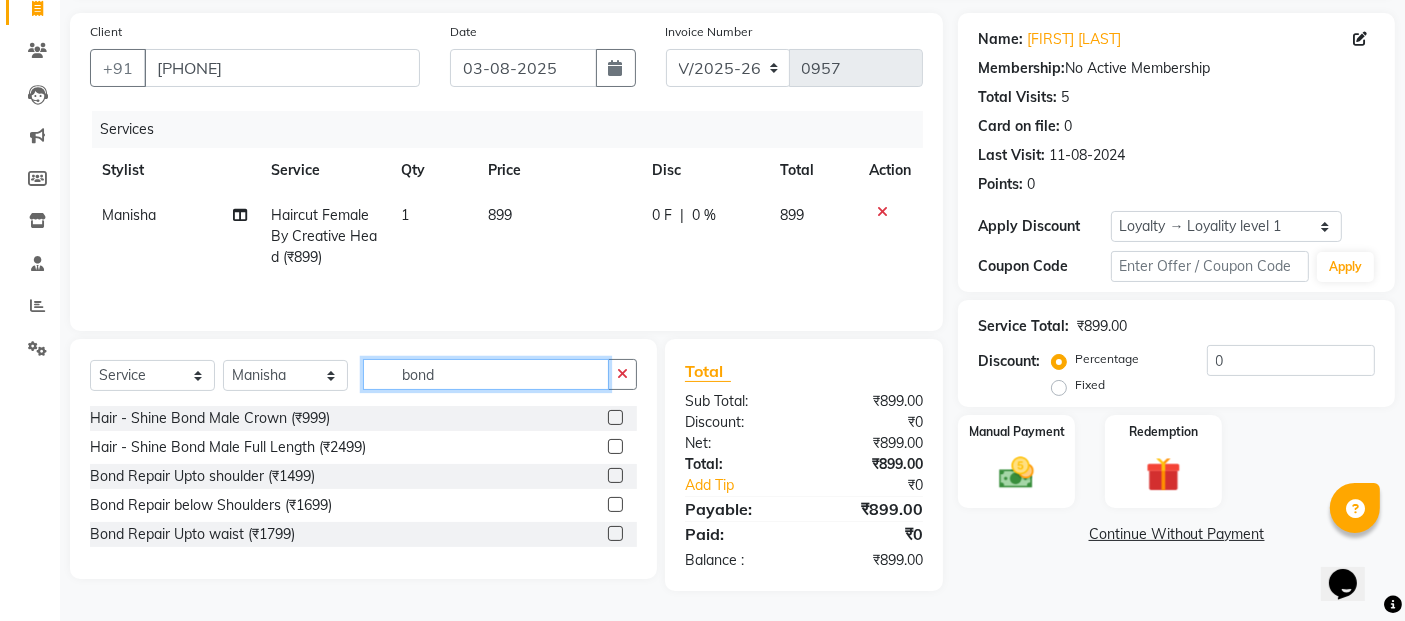 type on "bond" 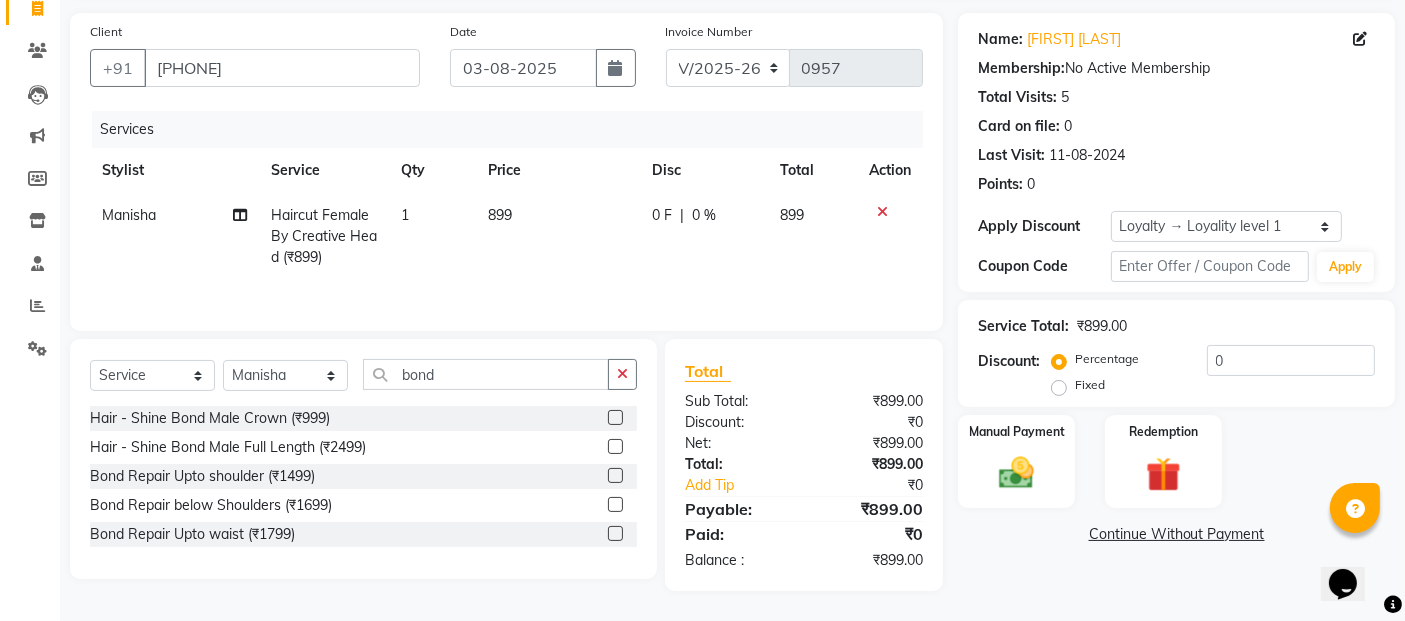 click 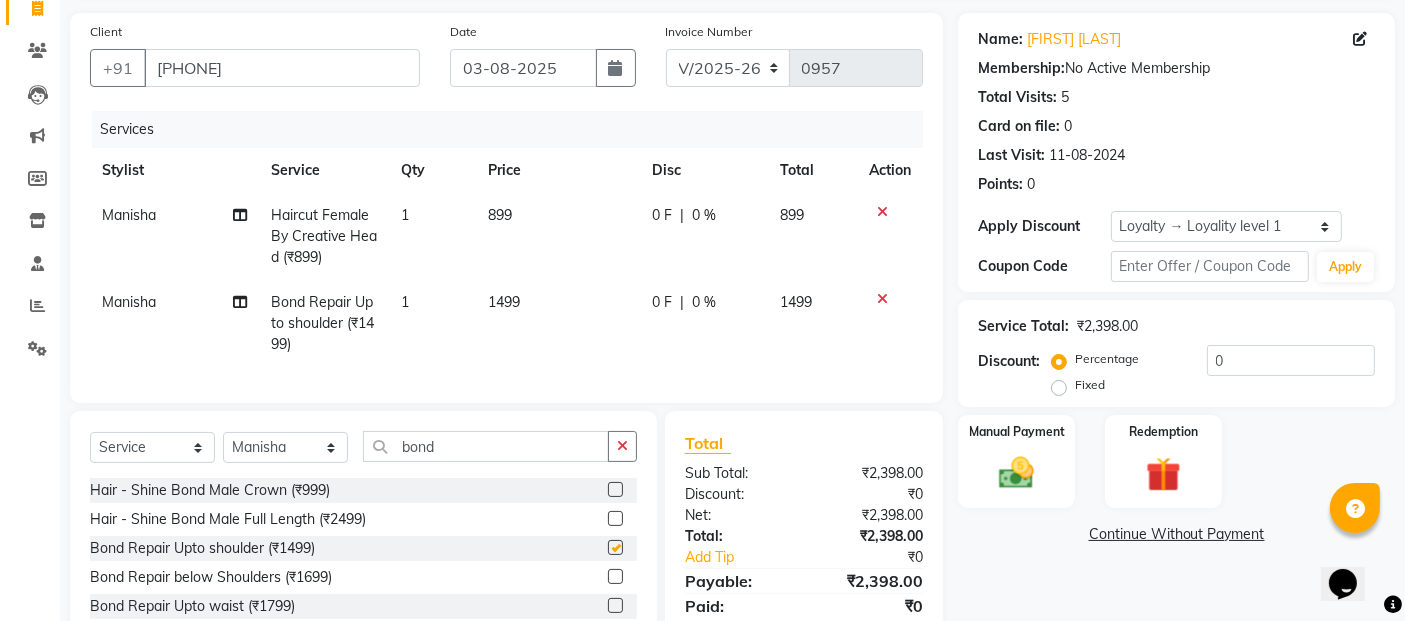 checkbox on "false" 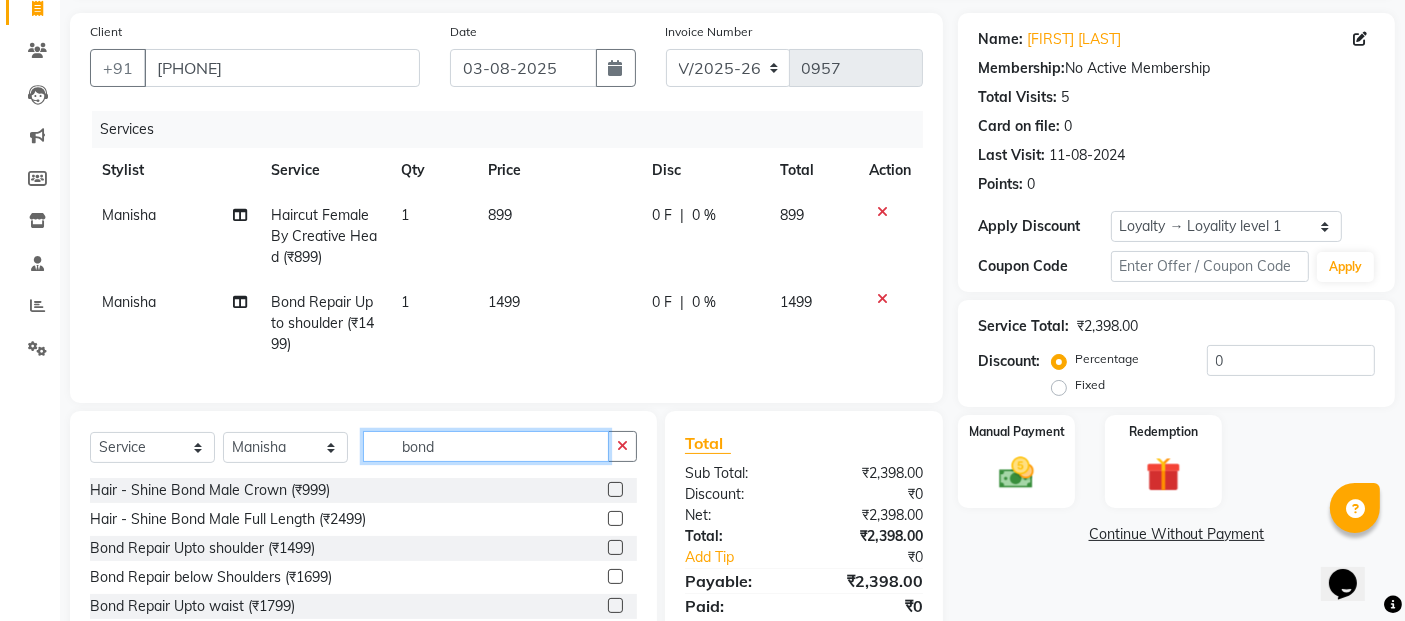 click on "bond" 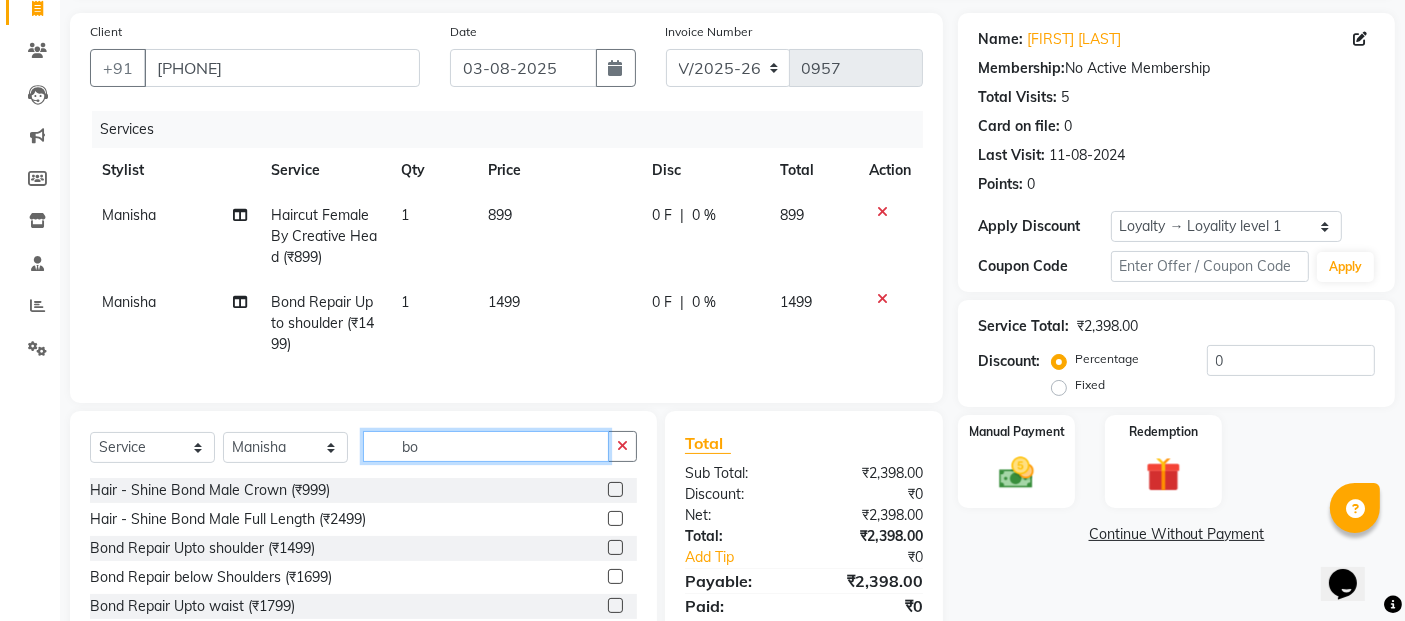 type on "b" 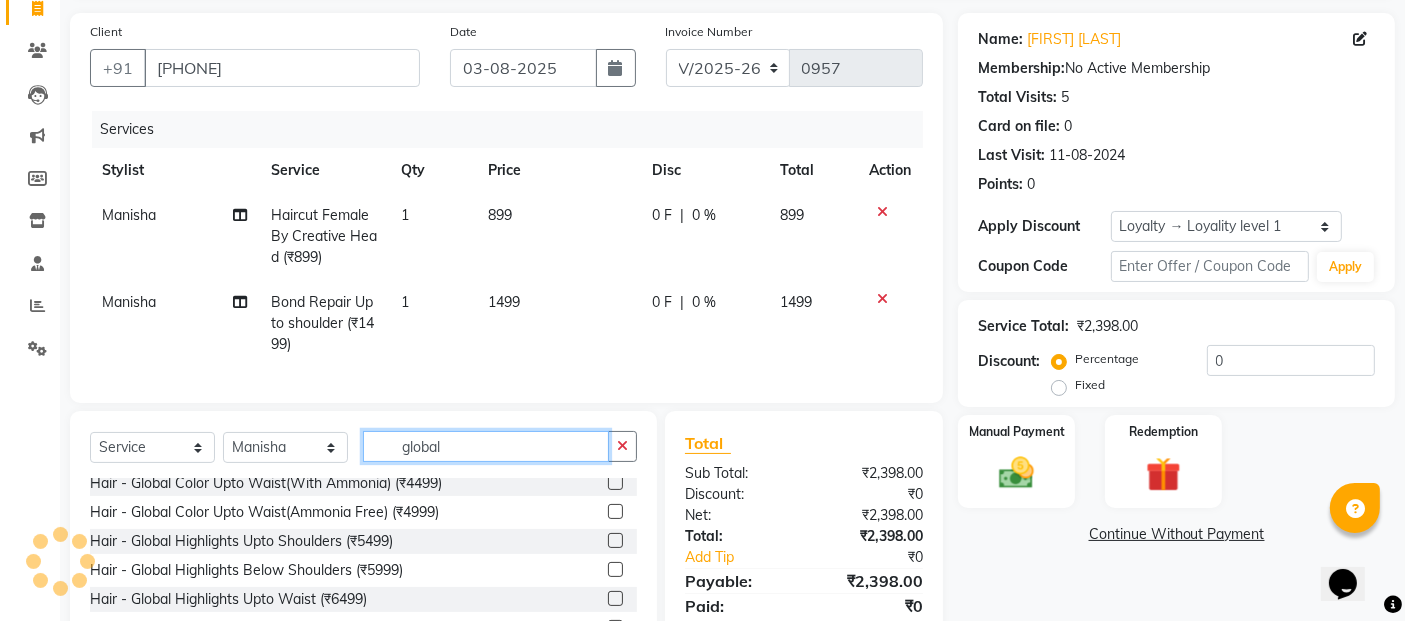 scroll, scrollTop: 177, scrollLeft: 0, axis: vertical 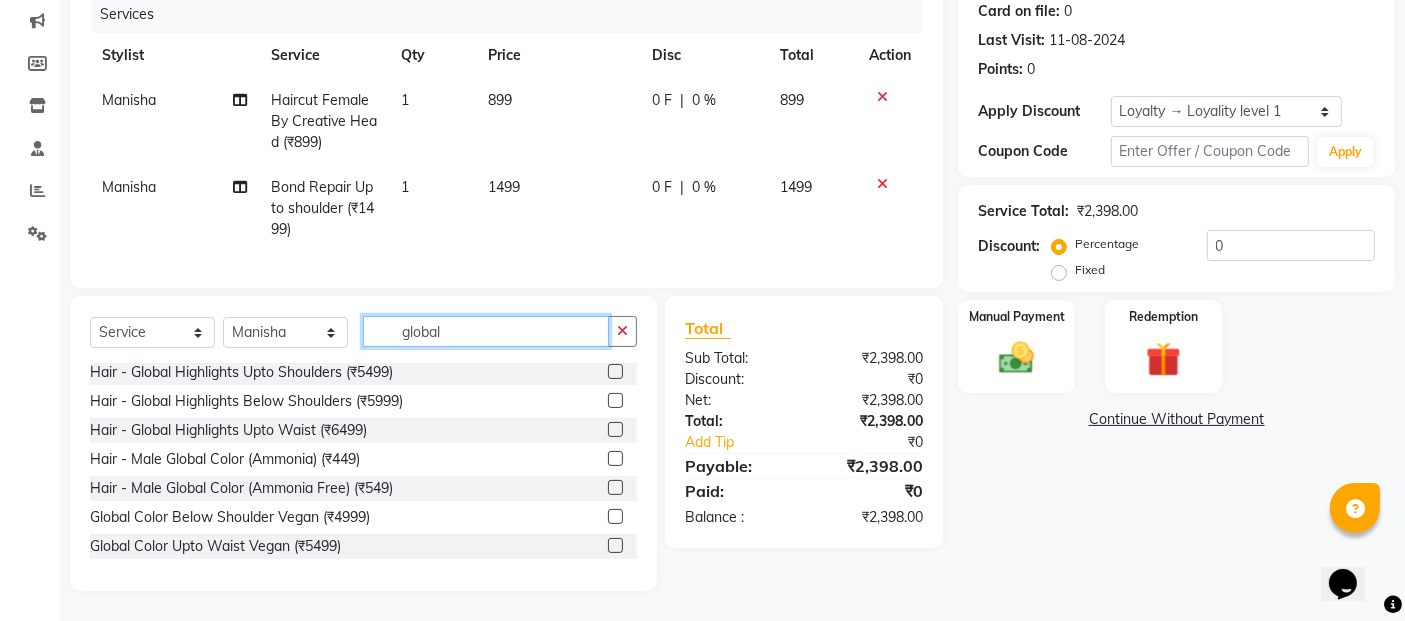 type on "global" 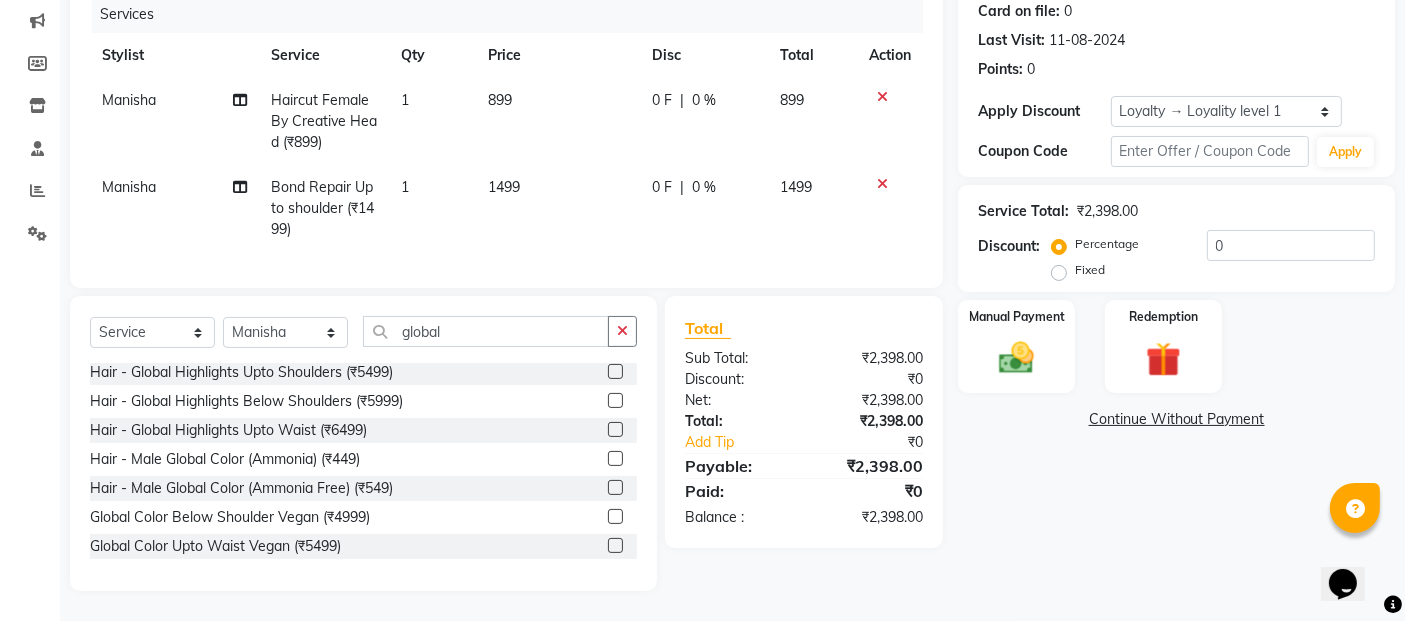 click 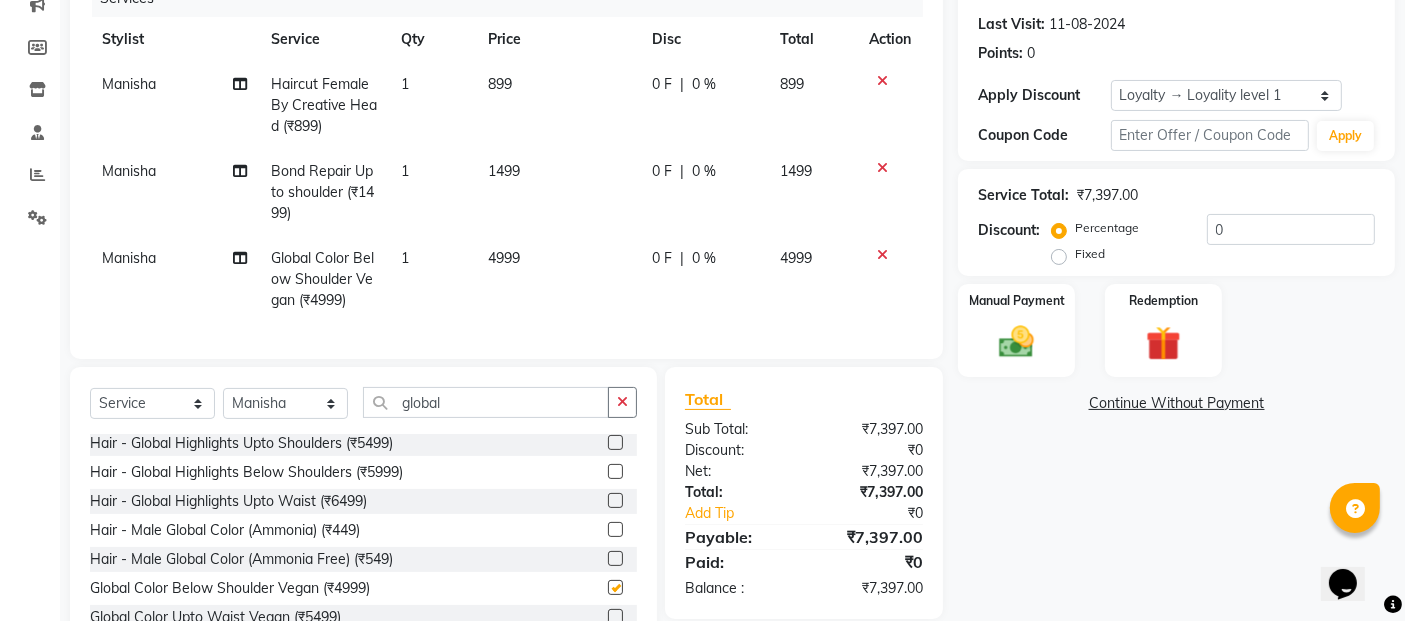 checkbox on "false" 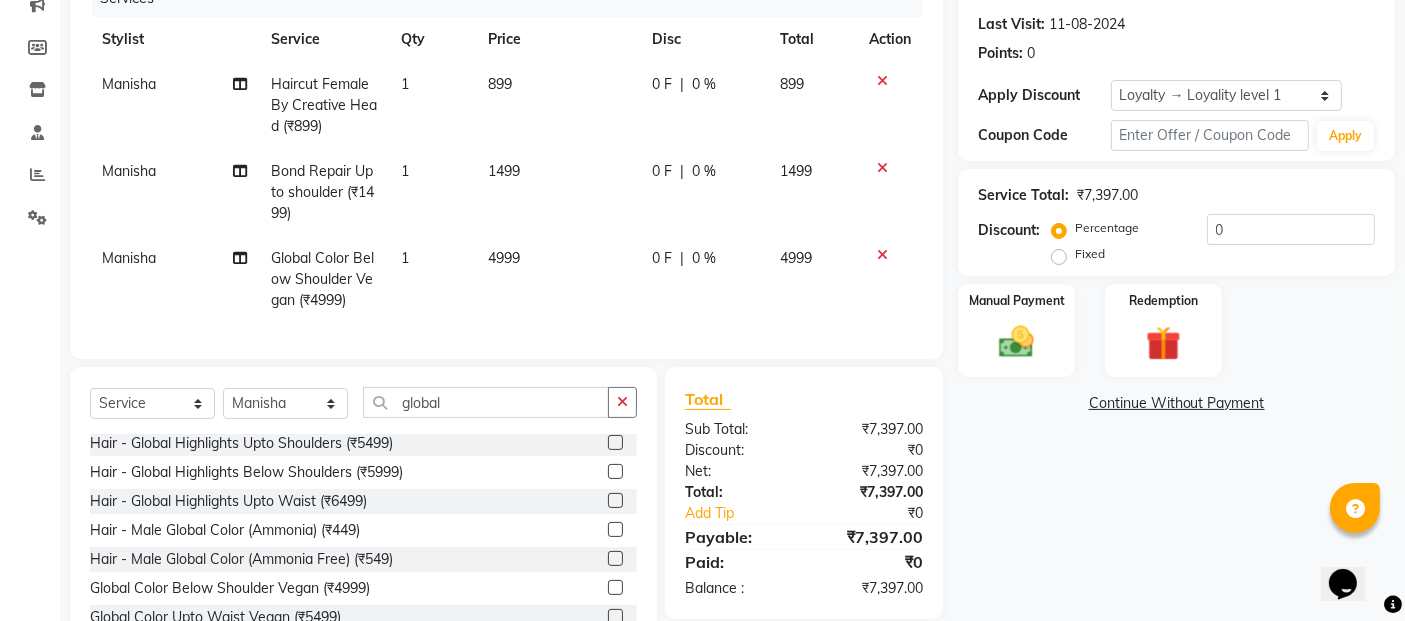 click on "4999" 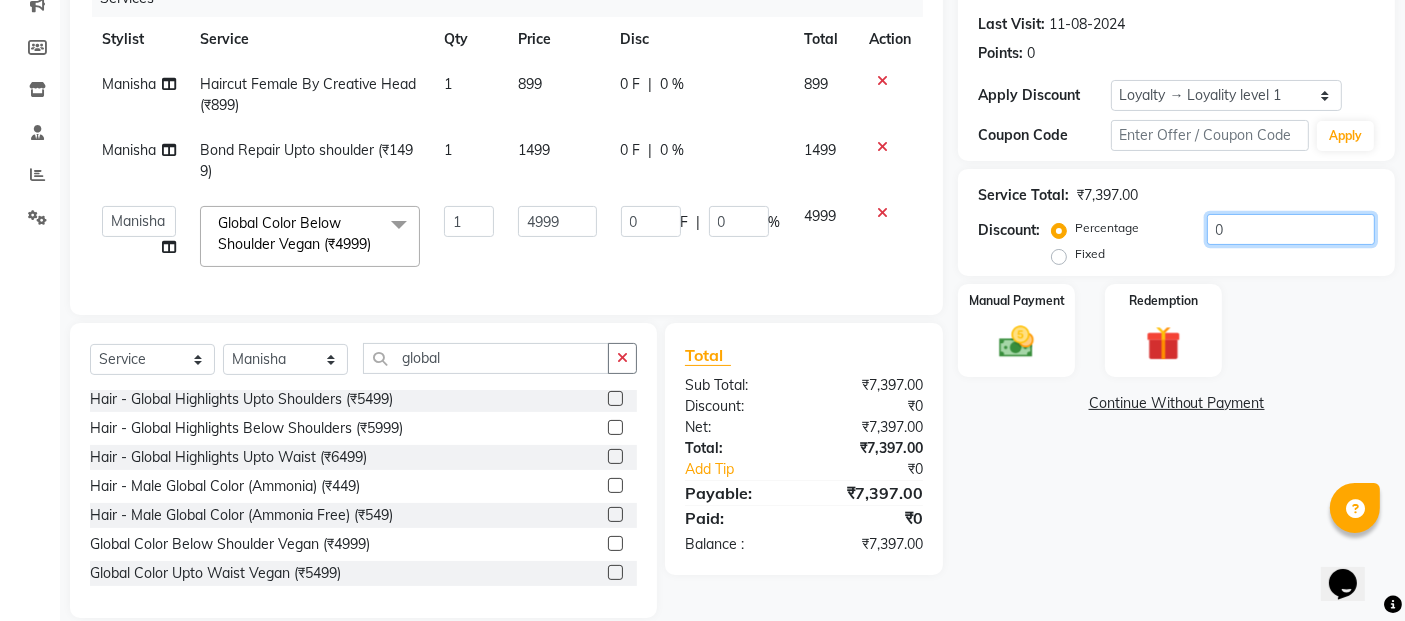 click on "0" 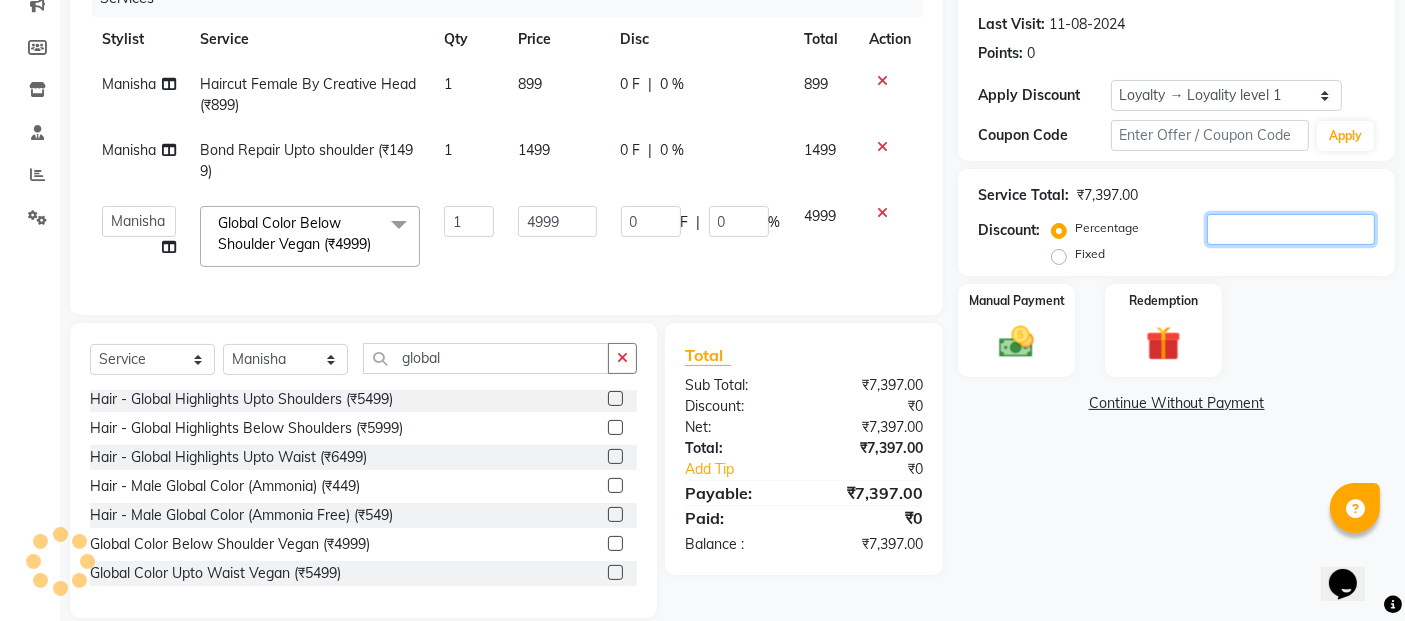 type on "1" 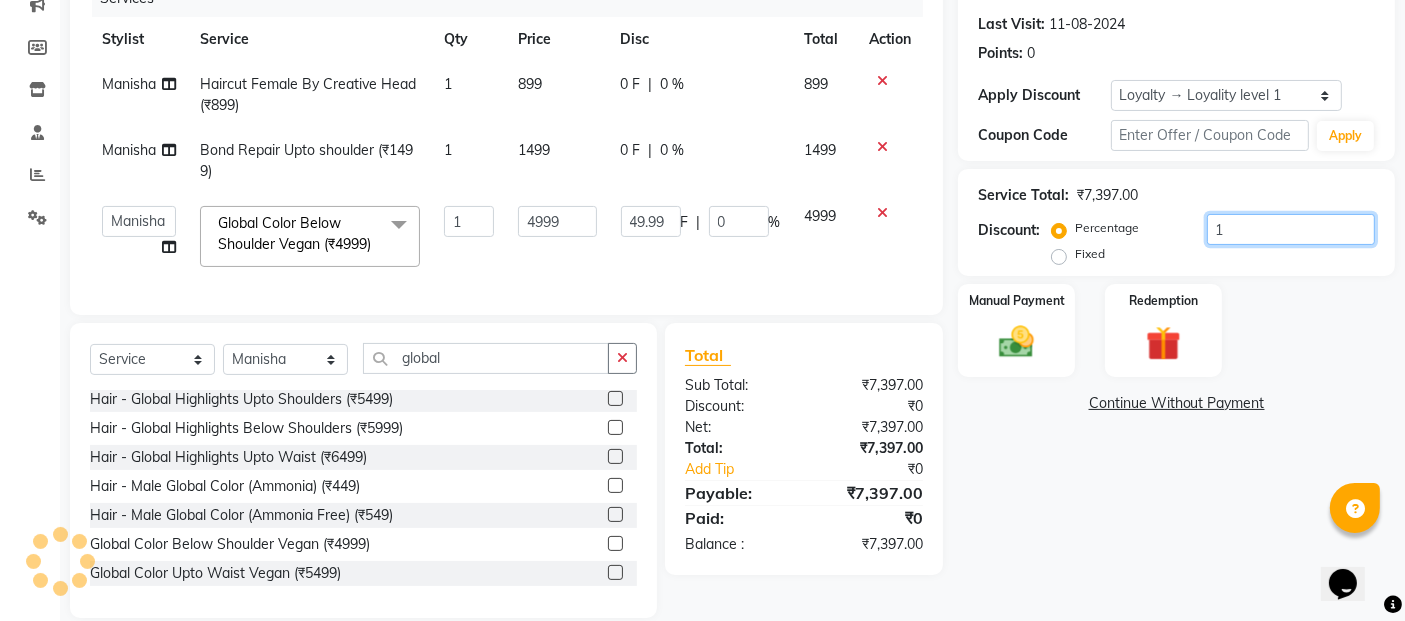 type on "1" 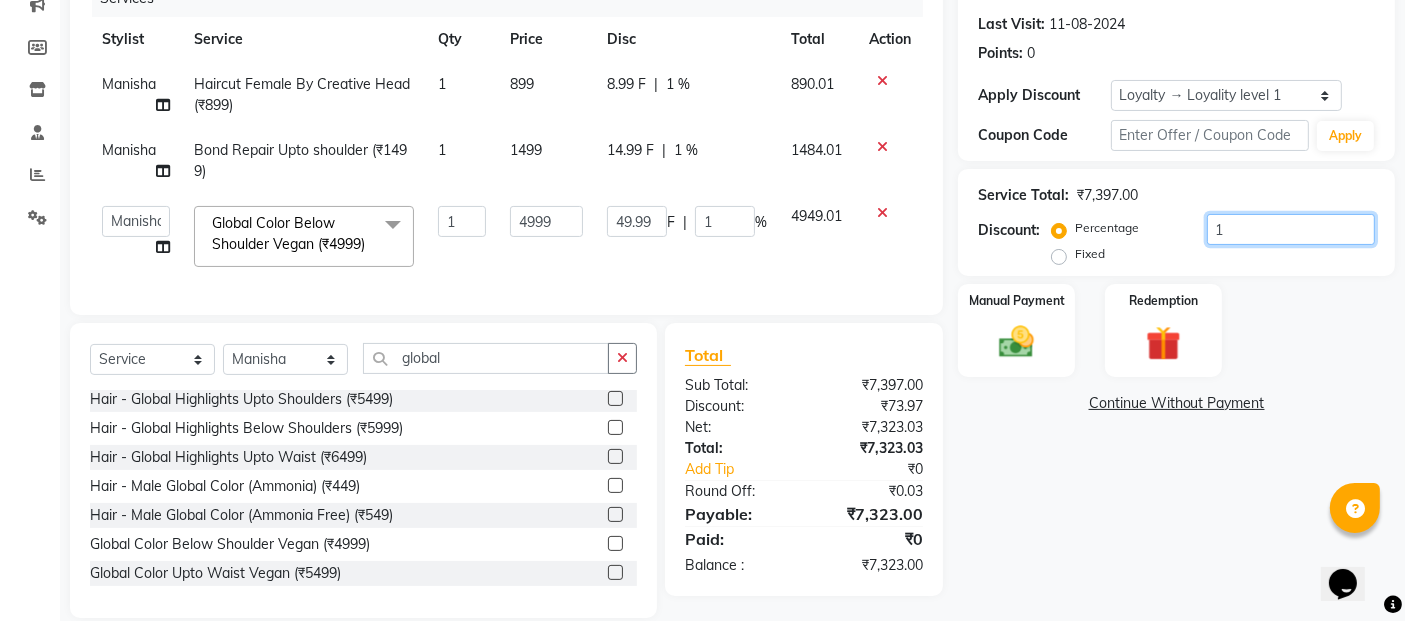 type on "15" 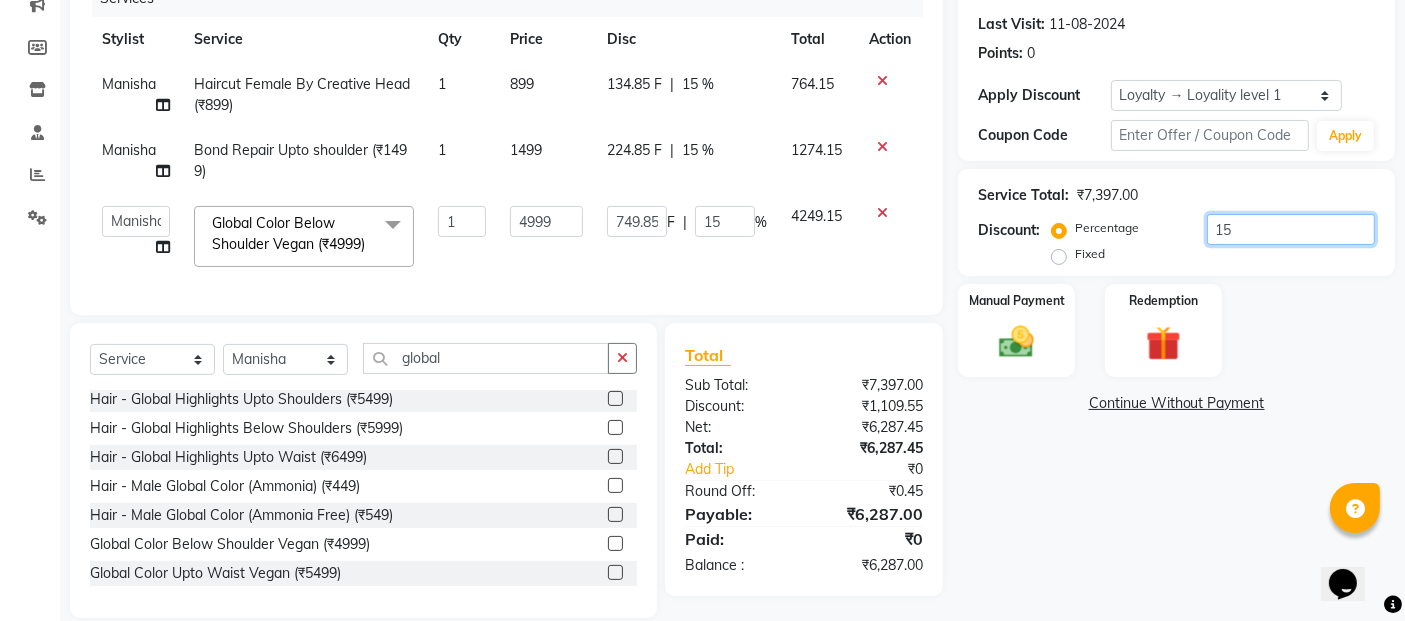 type on "15" 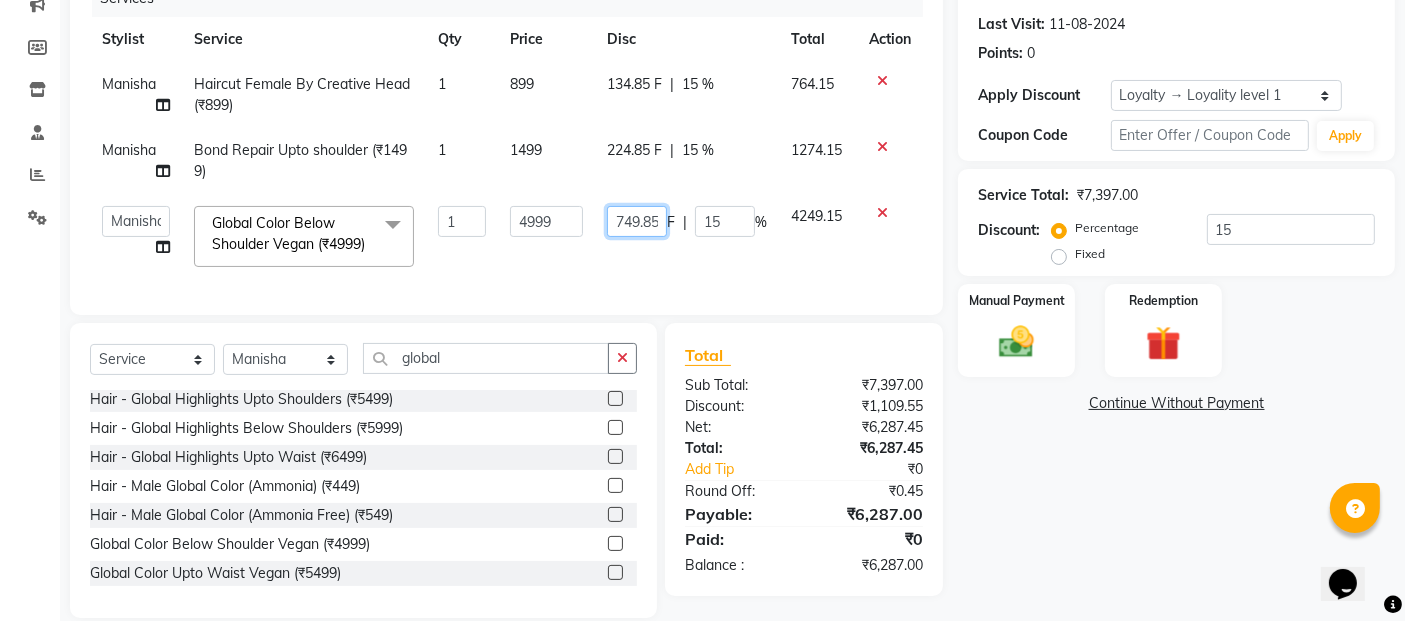 click on "749.85" 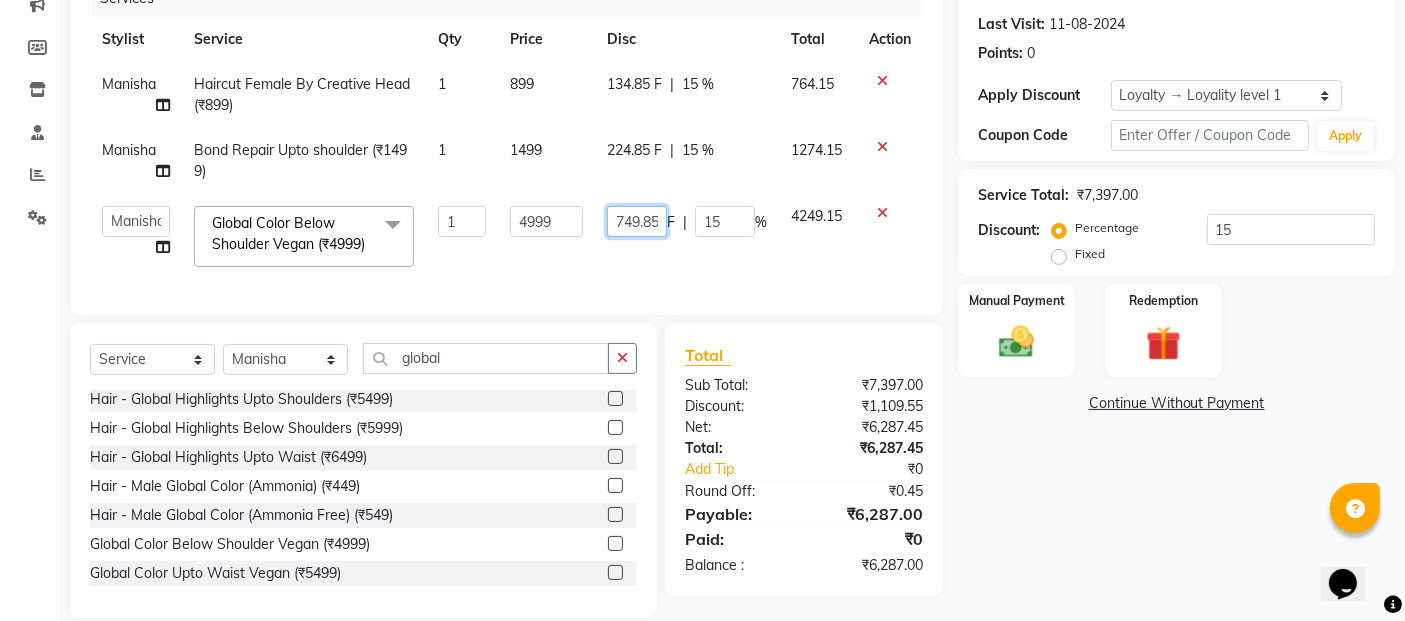 type on "1749.85" 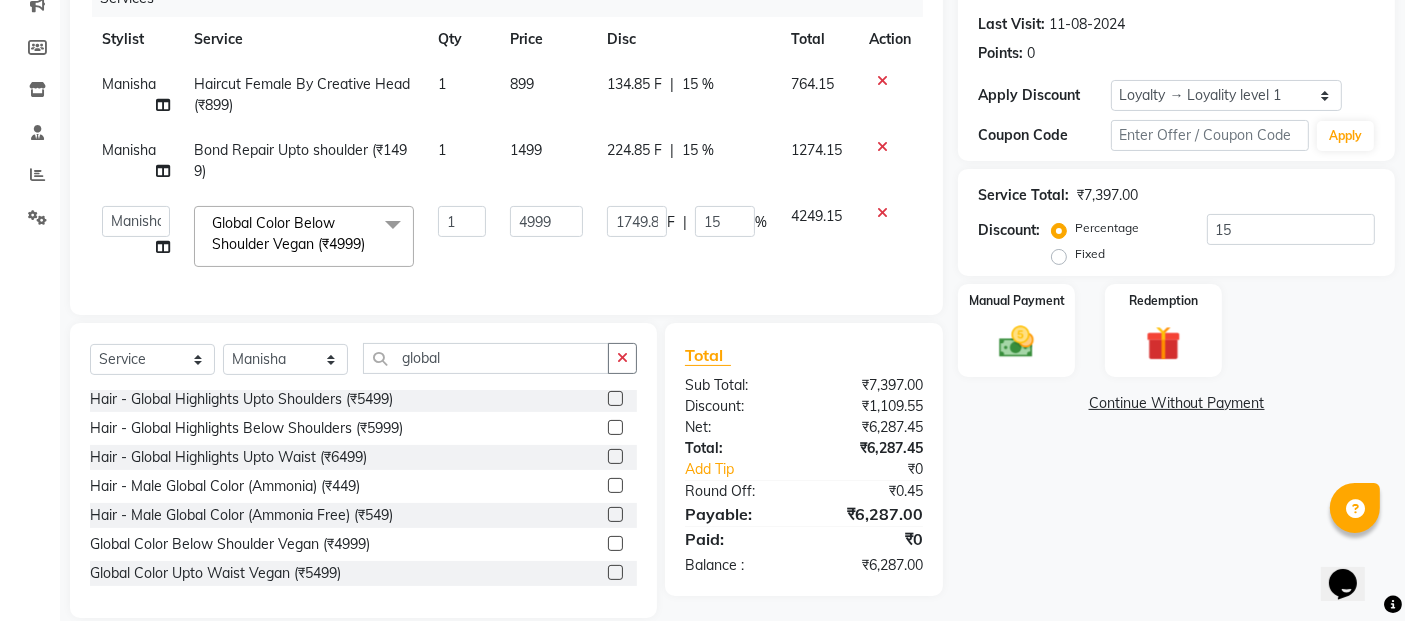 click on "1749.85 F | 15 %" 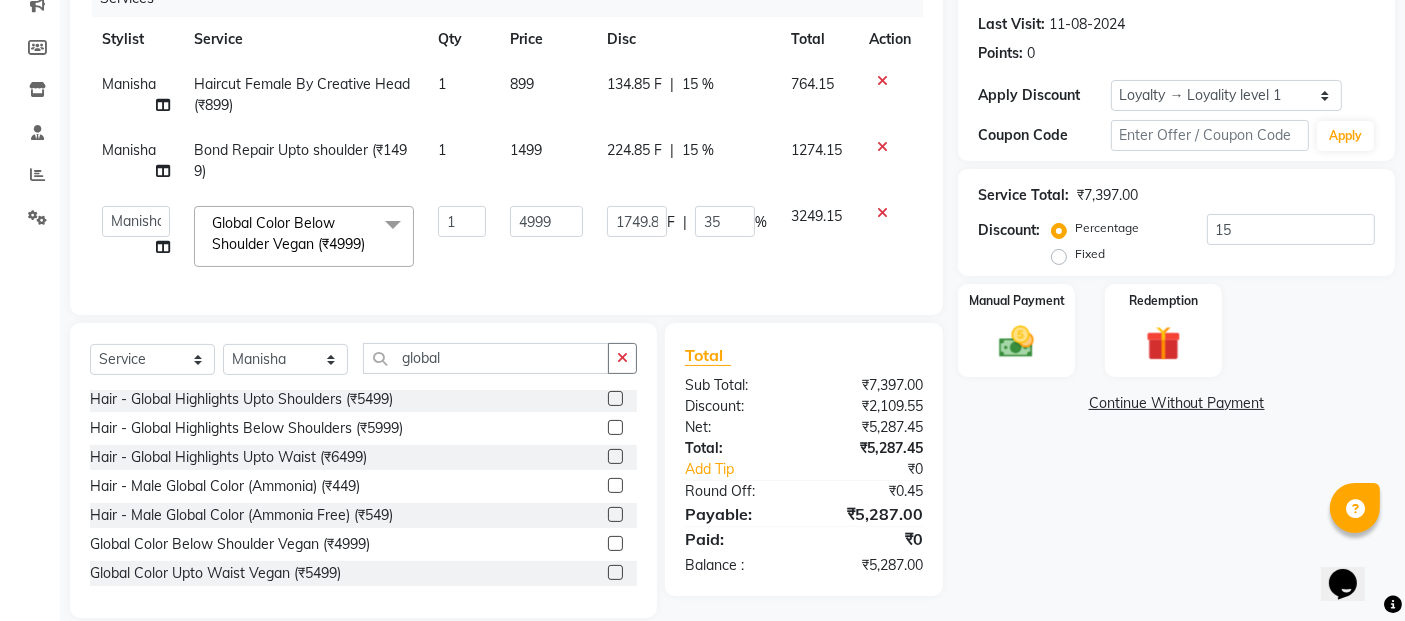 click on "3249.15" 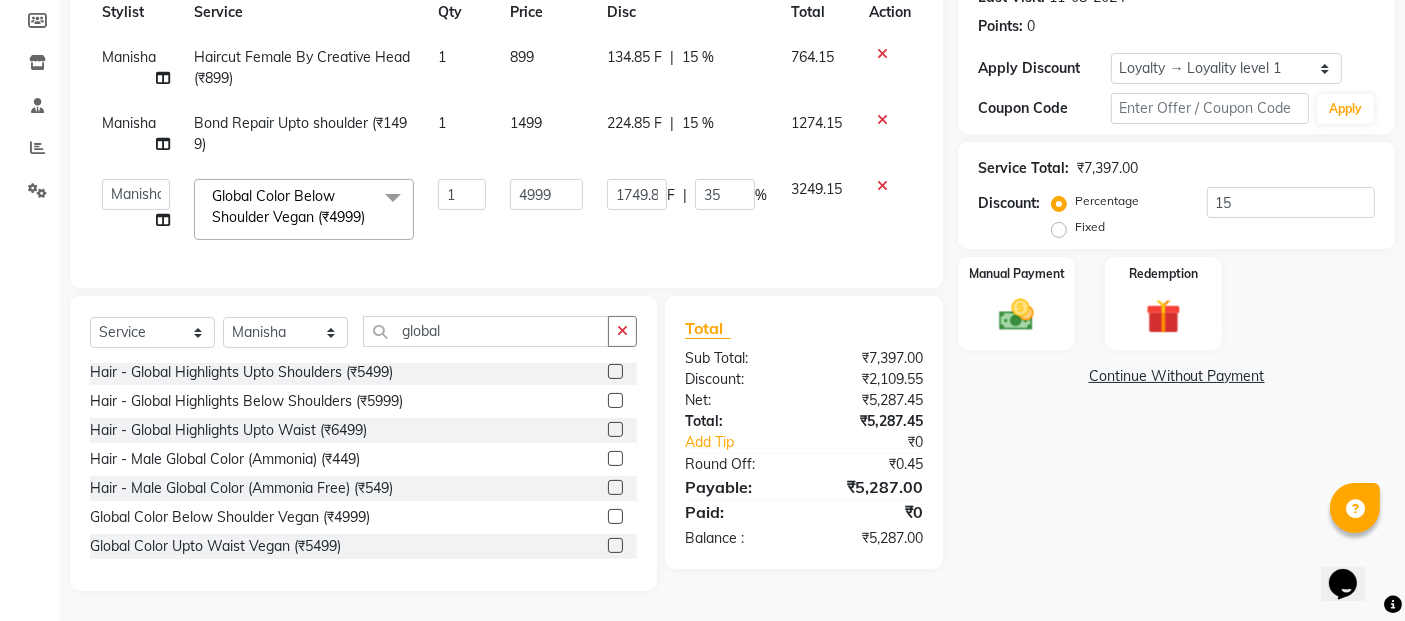 scroll, scrollTop: 331, scrollLeft: 0, axis: vertical 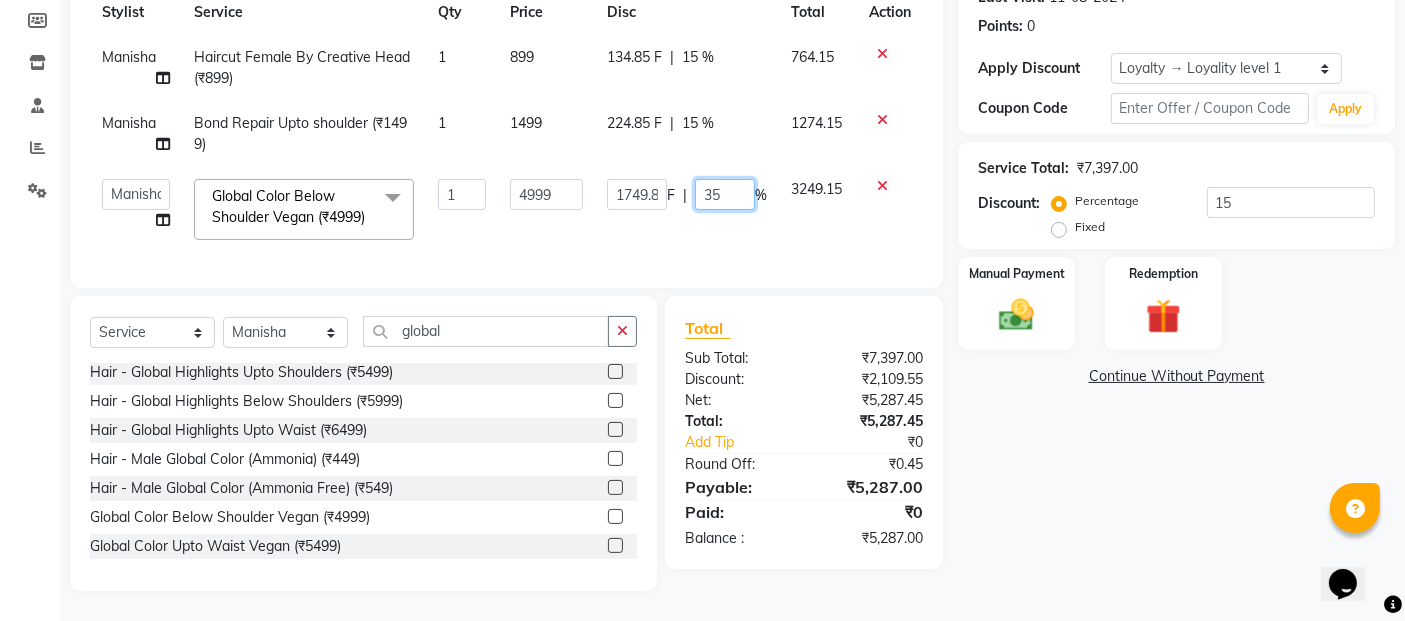 click on "35" 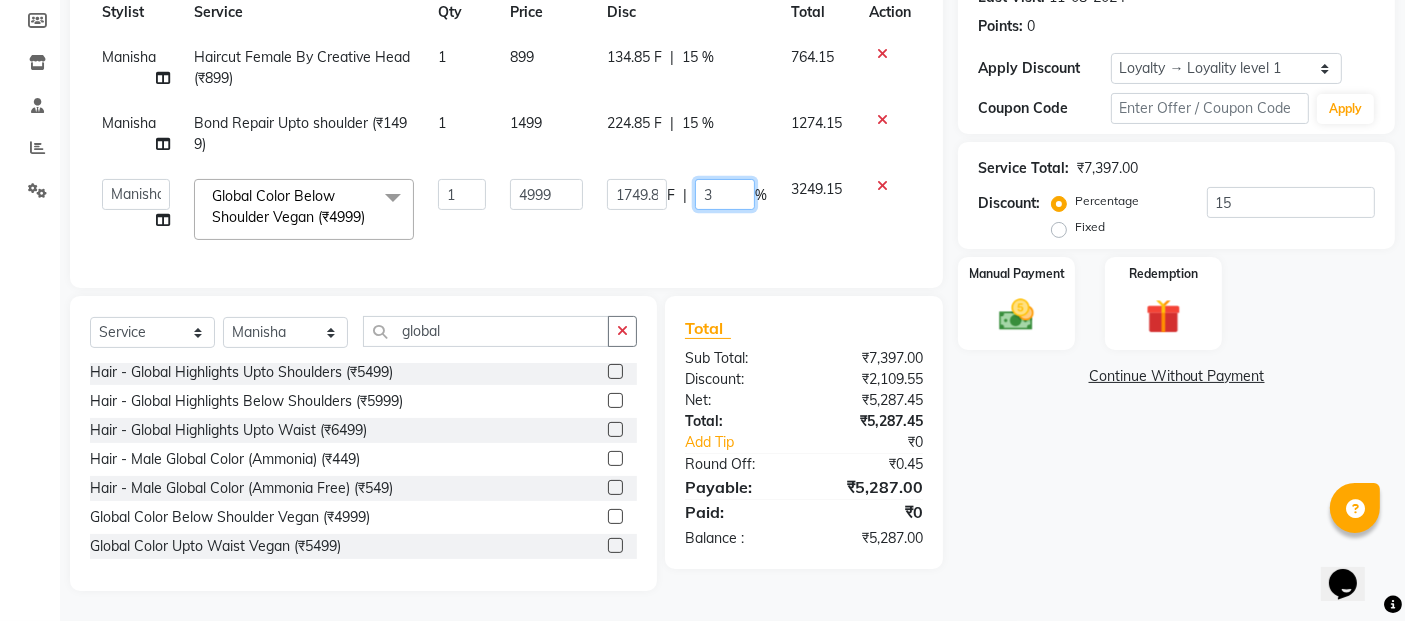 type 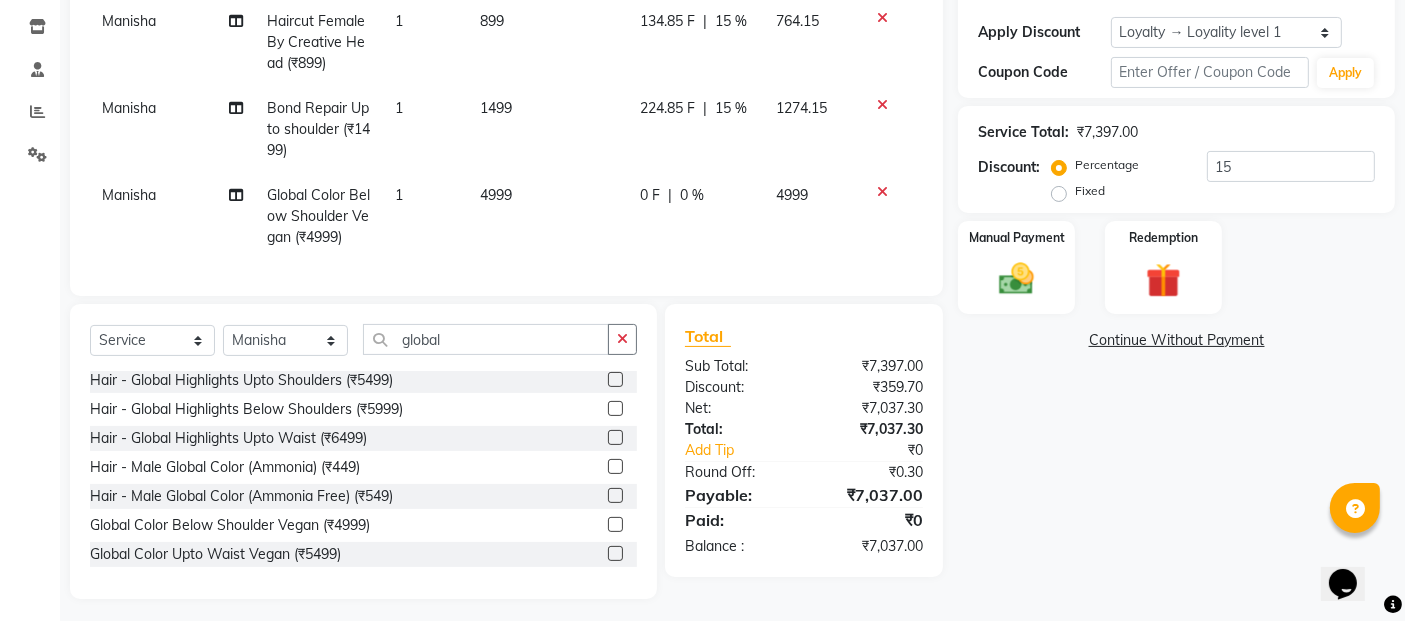 click on "4999" 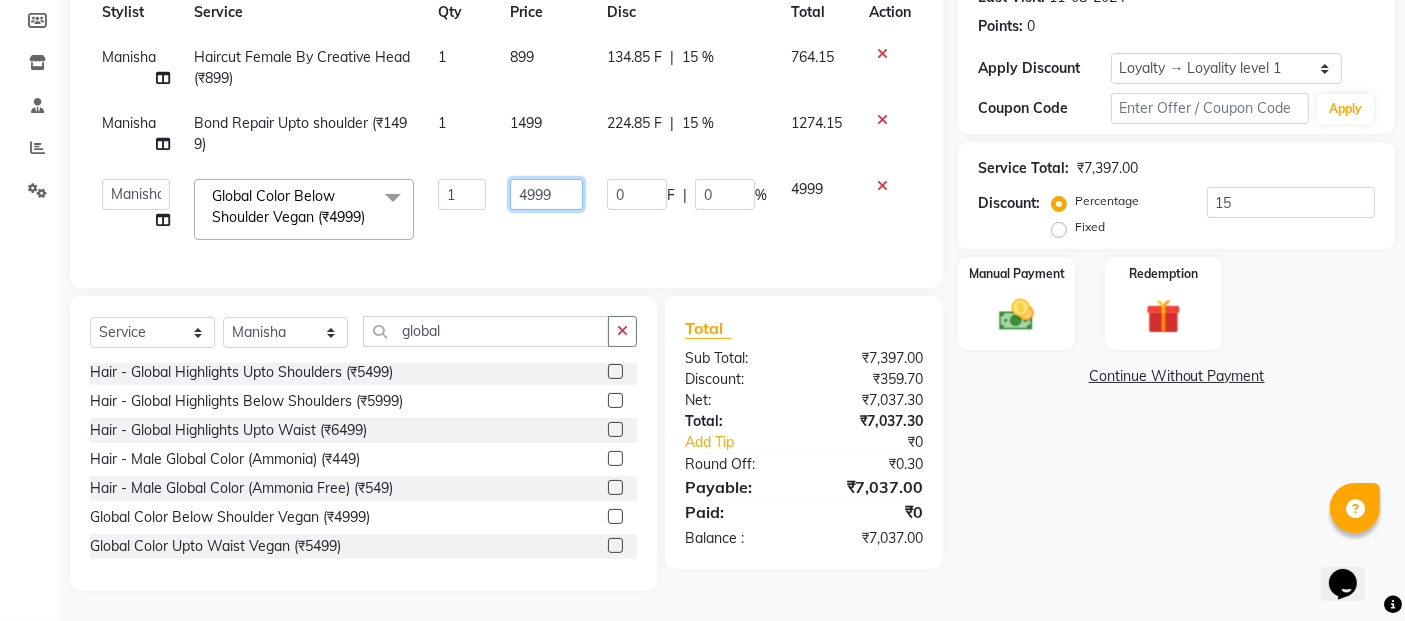 click on "4999" 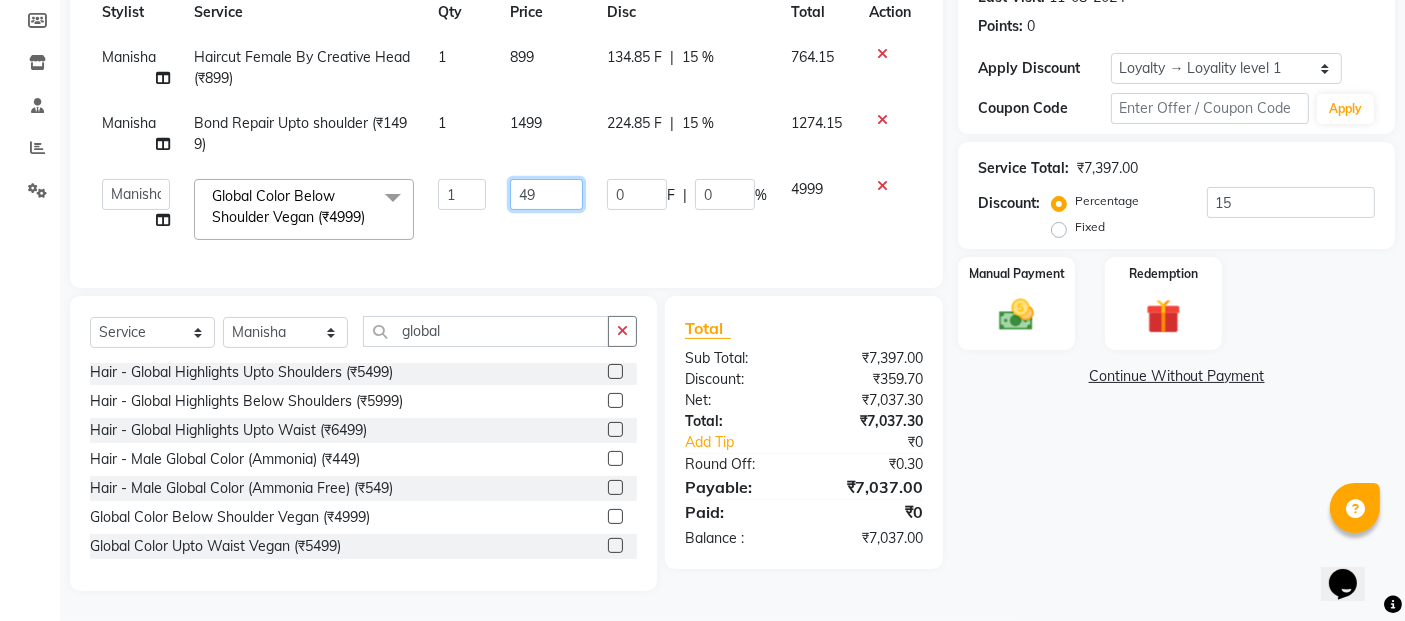 type on "4" 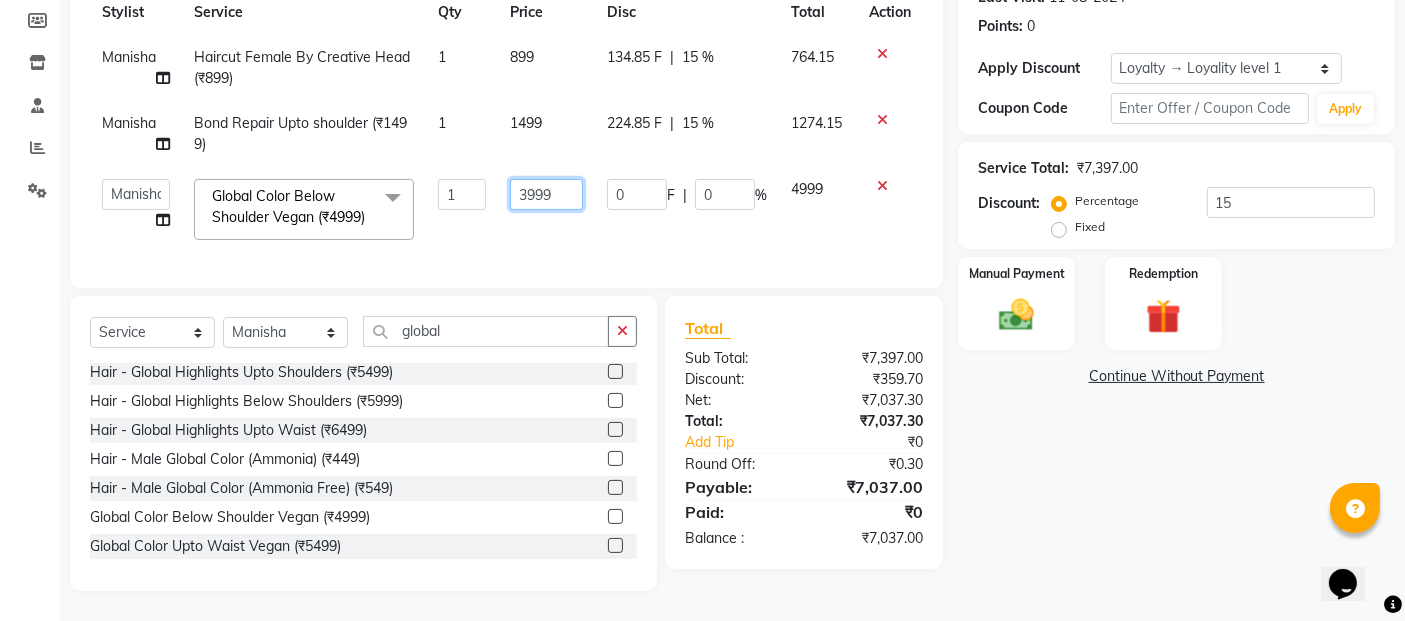 type on "399" 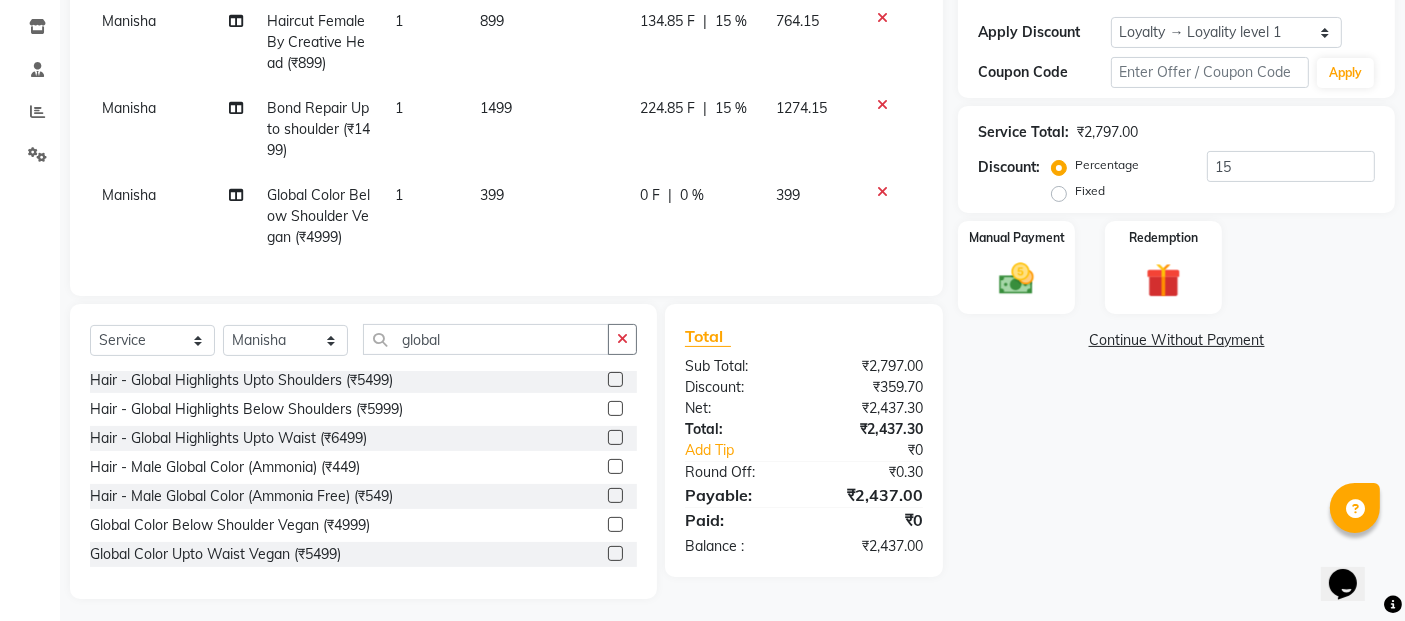 click on "399" 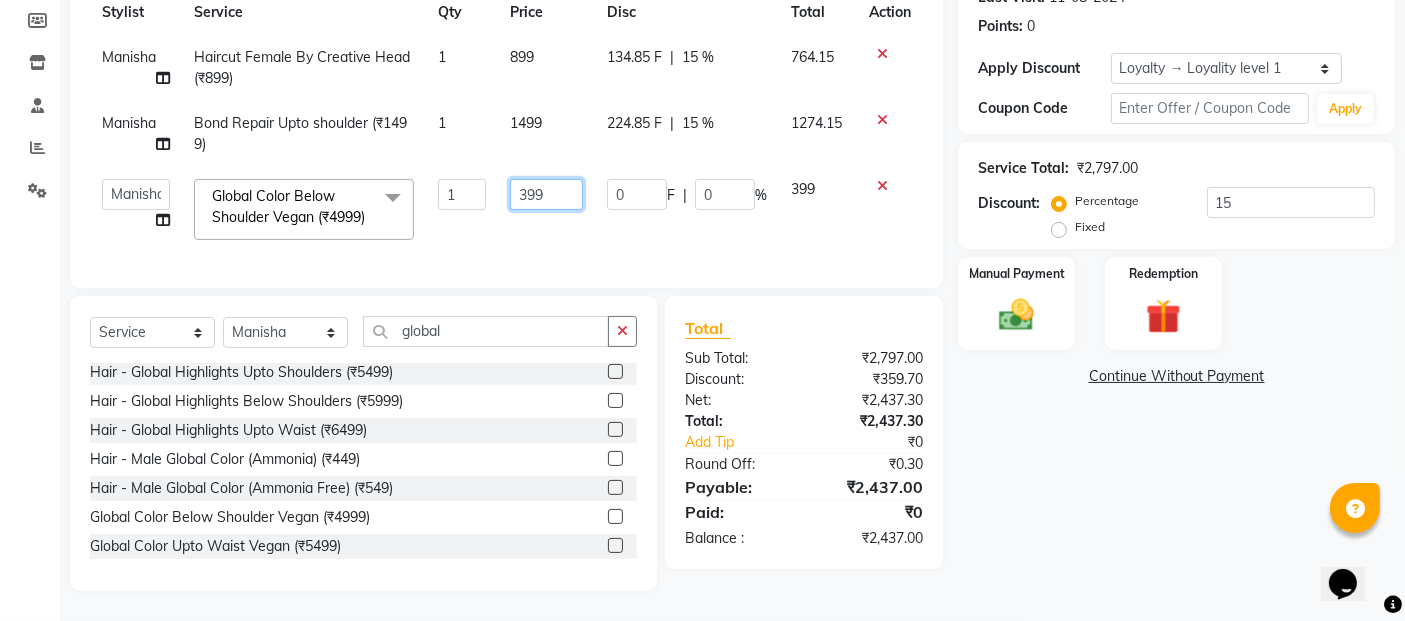 click on "399" 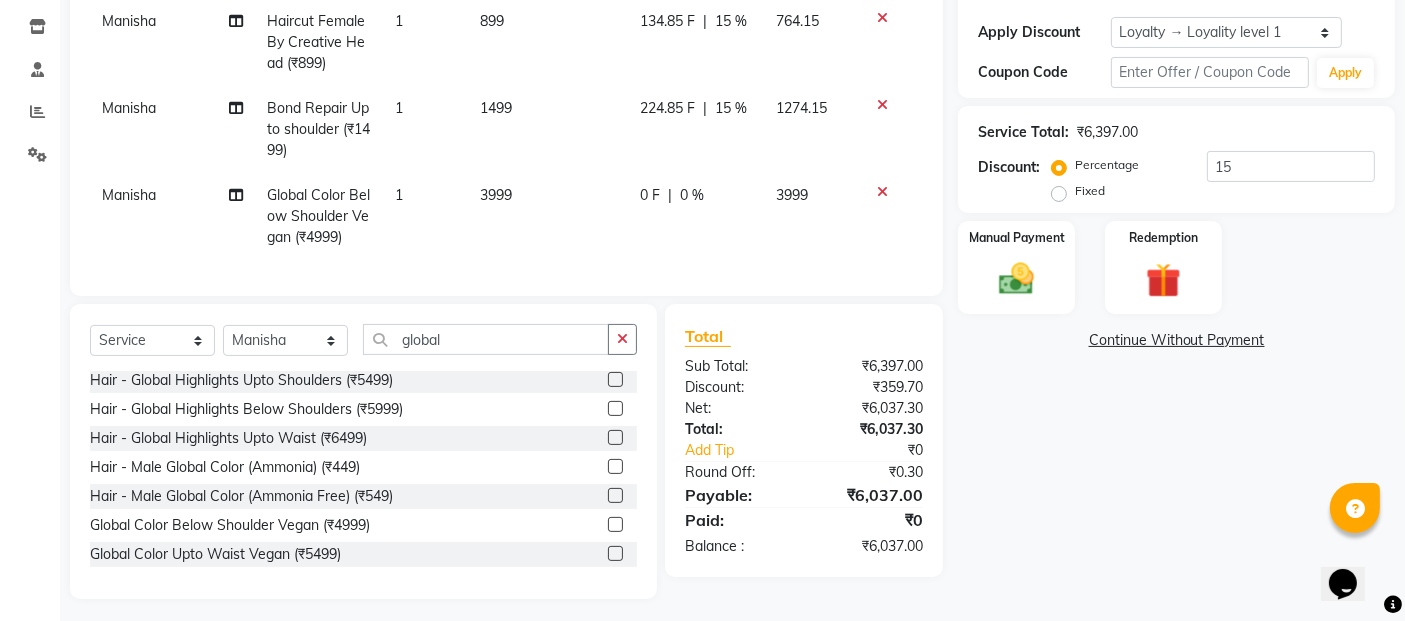 click on "0 F | 0 %" 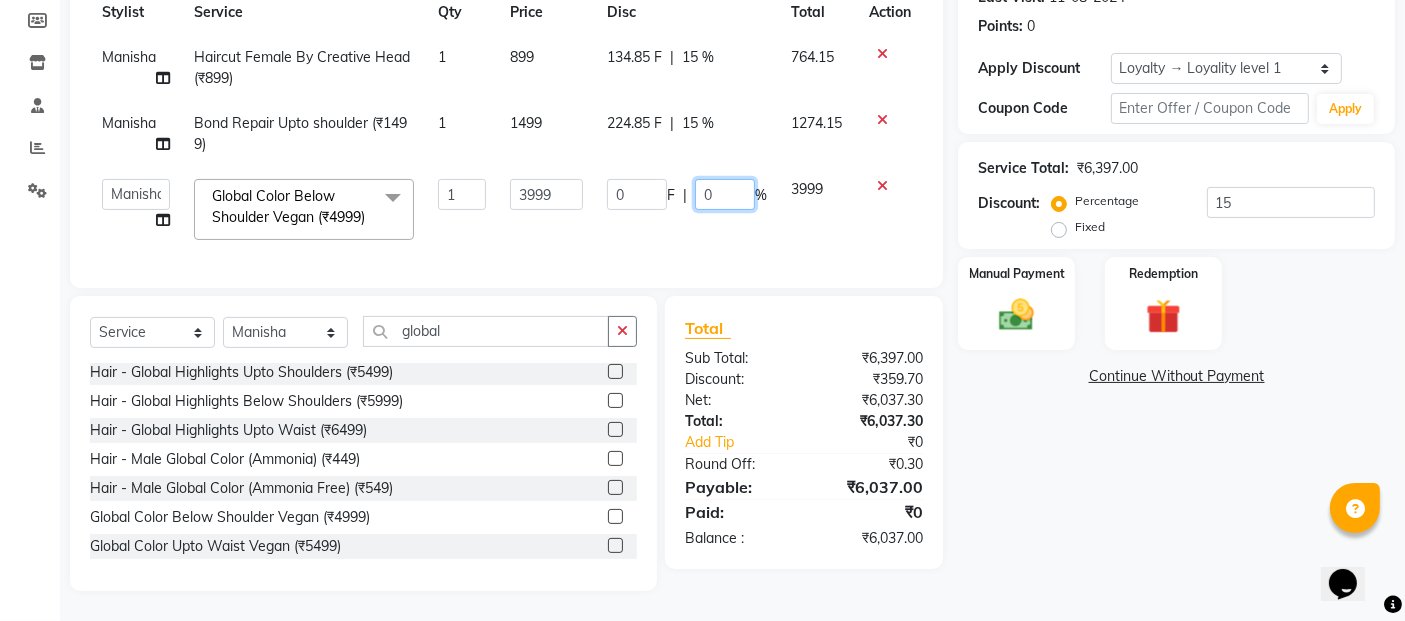 click on "0" 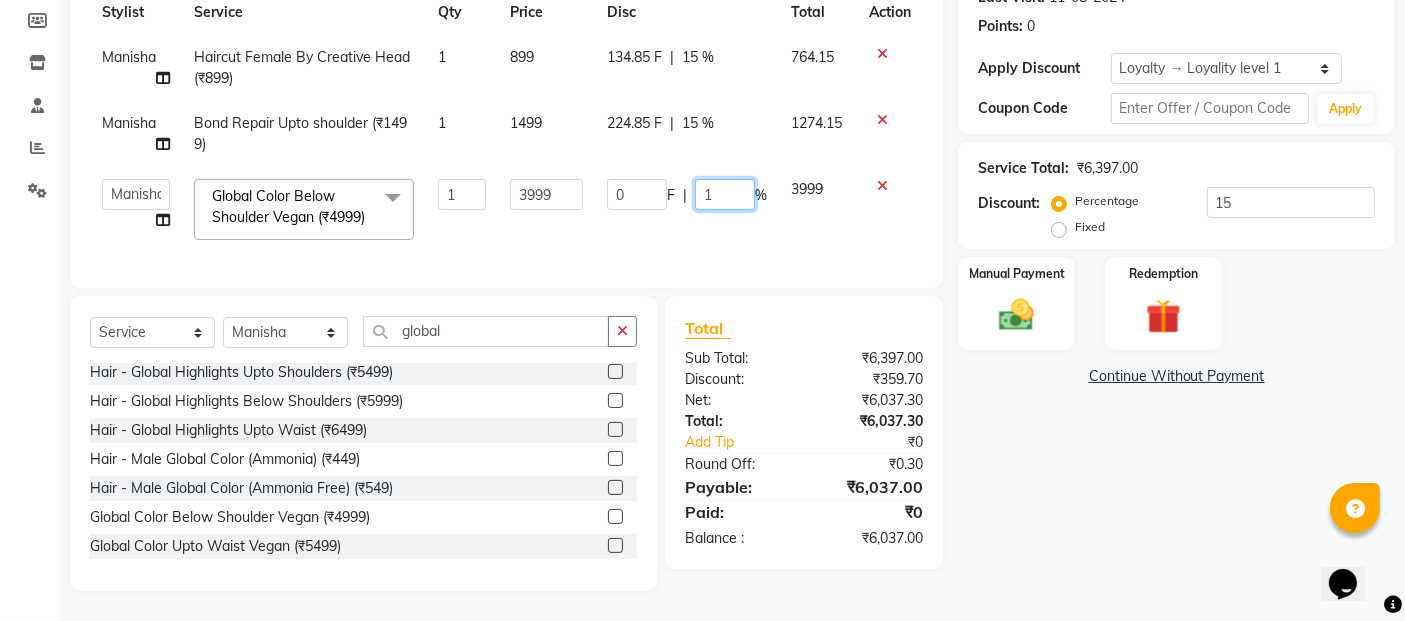 type on "15" 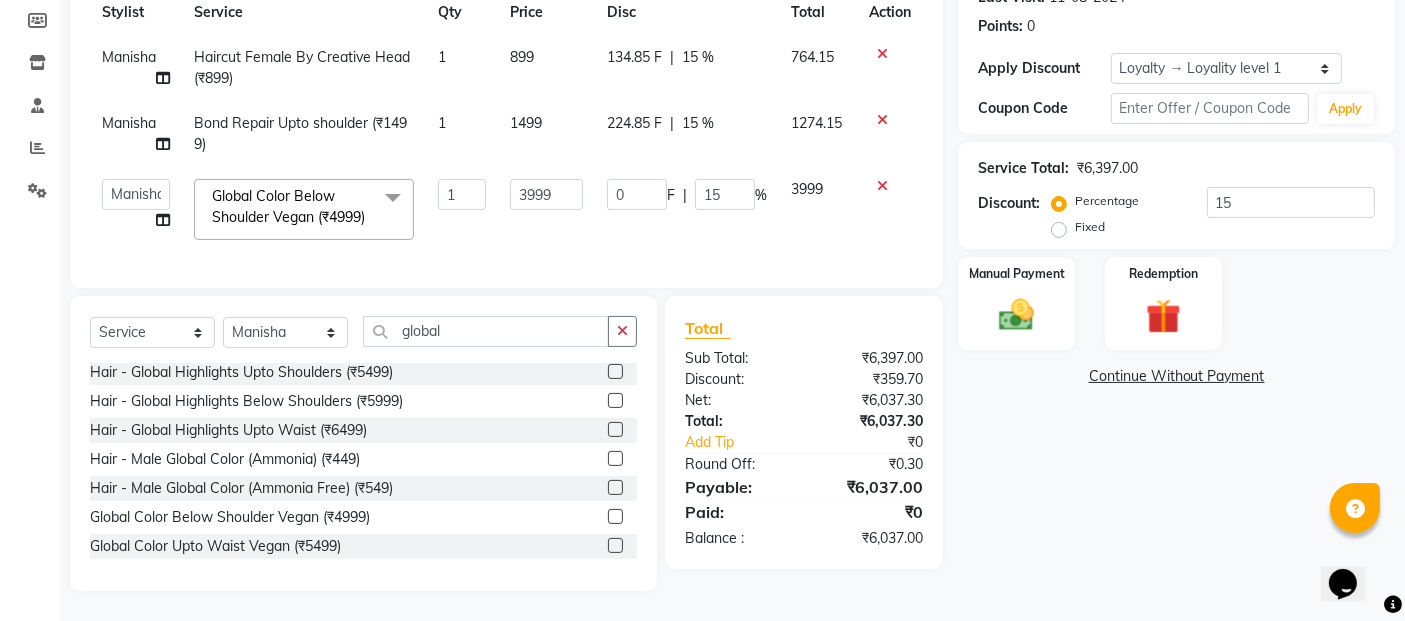 click on "Services Stylist Service Qty Price Disc Total Action [FIRST] Haircut Female By Creative Head (₹899) 1 899 134.85 F | 15 % 764.15 [FIRST] Bond Repair Upto shoulder (₹1499) 1 1499 224.85 F | 15 % 1274.15  [FIRST]   [LAST]   [FIRST]   [FIRST] [LAST]   [FIRST]   [FIRST]  Global Color Below Shoulder Vegan (₹4999)  x Hair - Haircut Female (₹499) Hair - Hairwash-Haircut Female (₹599) Hair - Fringe Cut Female (₹149) Hair - Baby Haircut  Female (₹199) Hair - Hairwash Female (₹299) Hair - Wash Blow-Dry  Female (₹399) Hair - Wash Cut Short Female (₹749) Hair - Short Haircut  Female (₹599) Hair - Ironing (₹499) Hair - Wash Ironing (₹599) Hair - Tongs (₹599) Hair - Wash Tongs (₹699) Hair - Blow-Dry (₹299) Hair - Split Ends Cut (₹500) Hair - Global Color Upto Neck(With Ammonia) (₹2499) Hair - Global Color Upto Shoulders(Ammonia Free) (₹2999) Hair - Global Color Below Shoulders(With Ammonia) (₹3999) Hair - Global Color Below Shoulders(Ammonia Free) (₹4499) Hair - Haircut Male (₹199) 1" 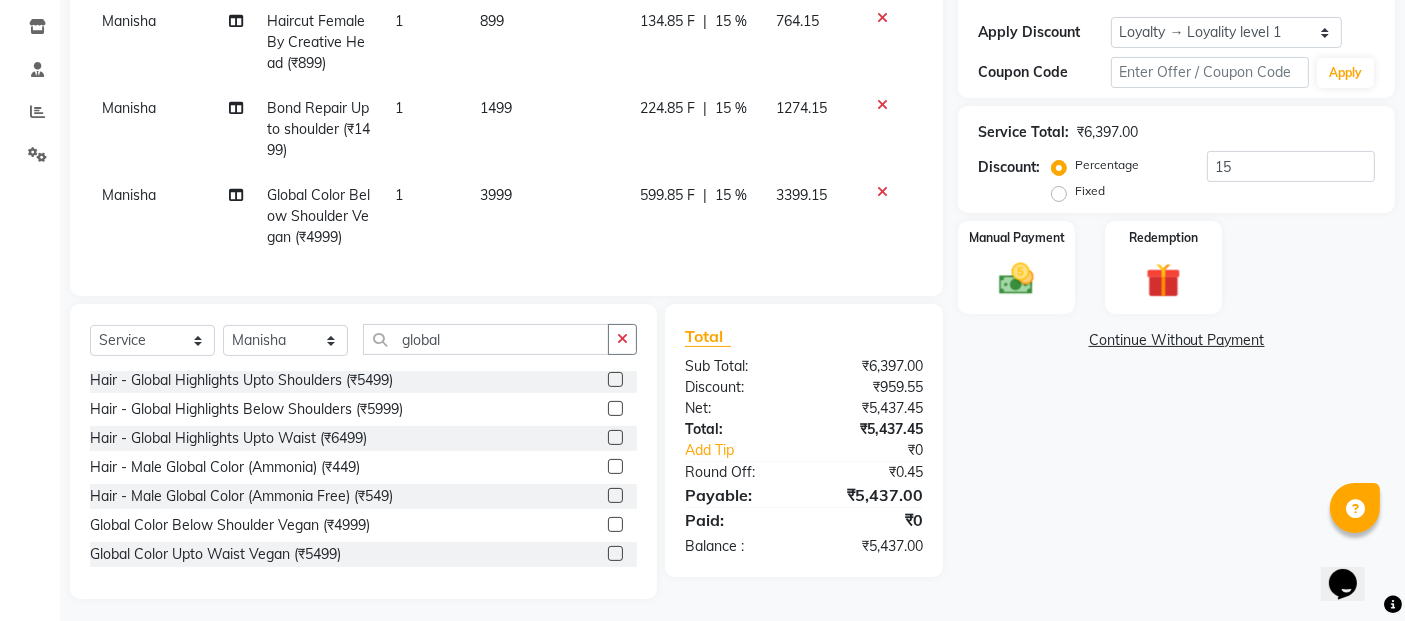 scroll, scrollTop: 354, scrollLeft: 0, axis: vertical 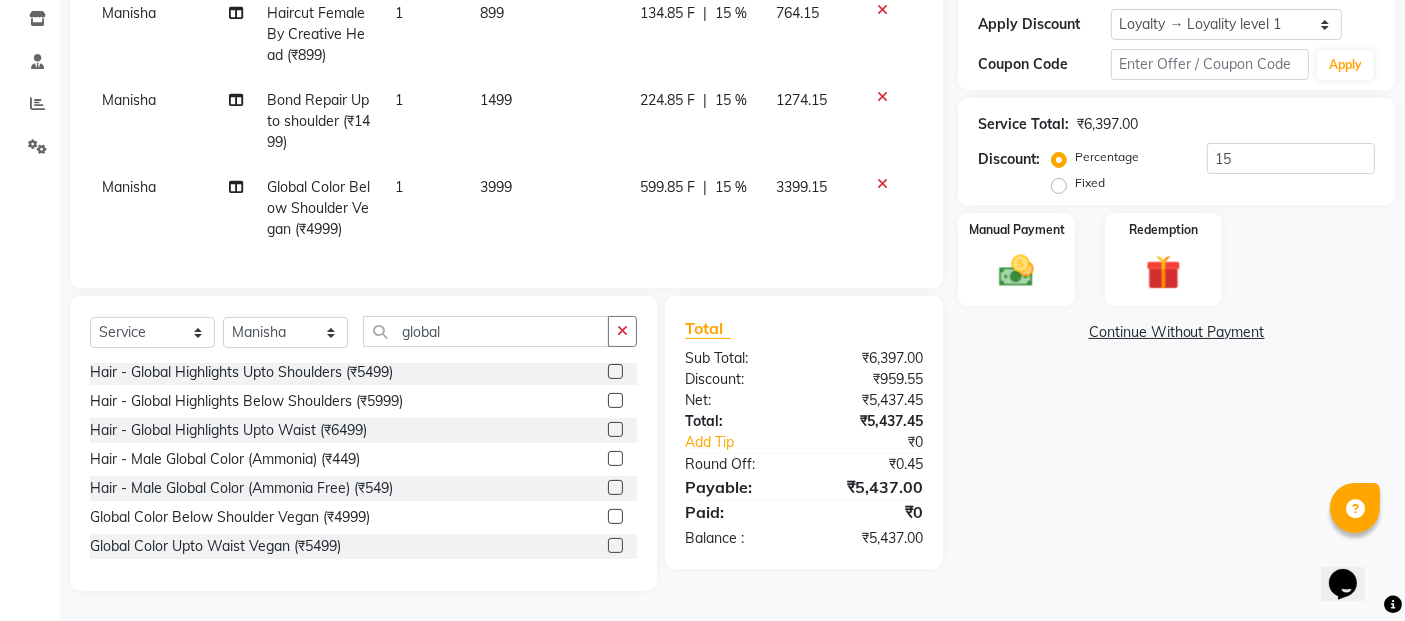 click on "Total Sub Total: [PRICE] Discount: [PRICE] Net: [PRICE] Total: [PRICE] Add Tip ₹0 Round Off: ₹0.45 Payable: [PRICE] Paid: ₹0 Balance   : [PRICE]" 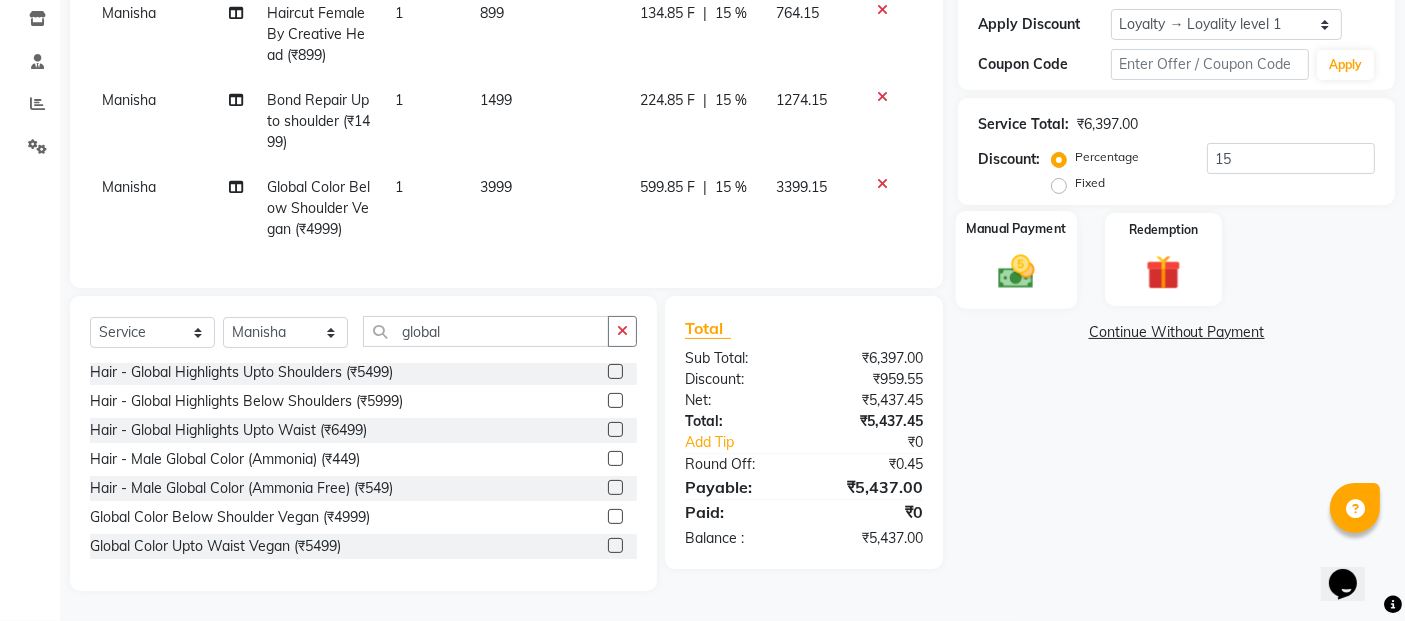 click on "Manual Payment" 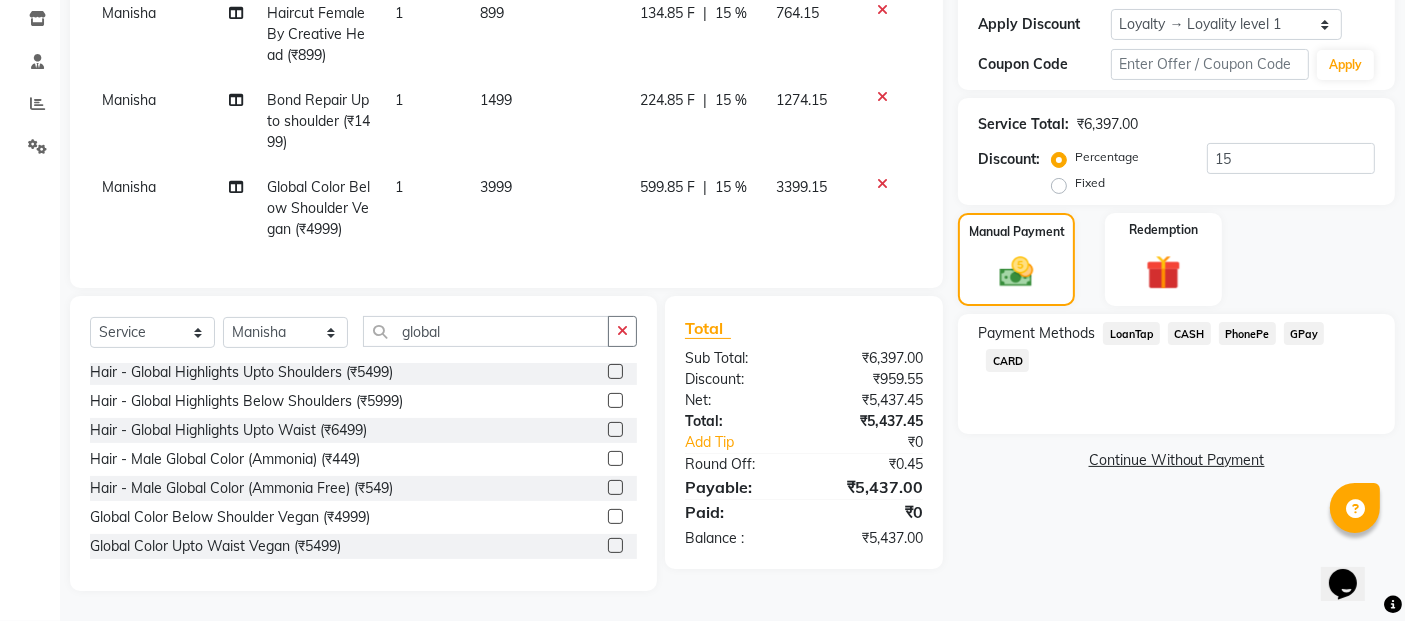 click on "PhonePe" 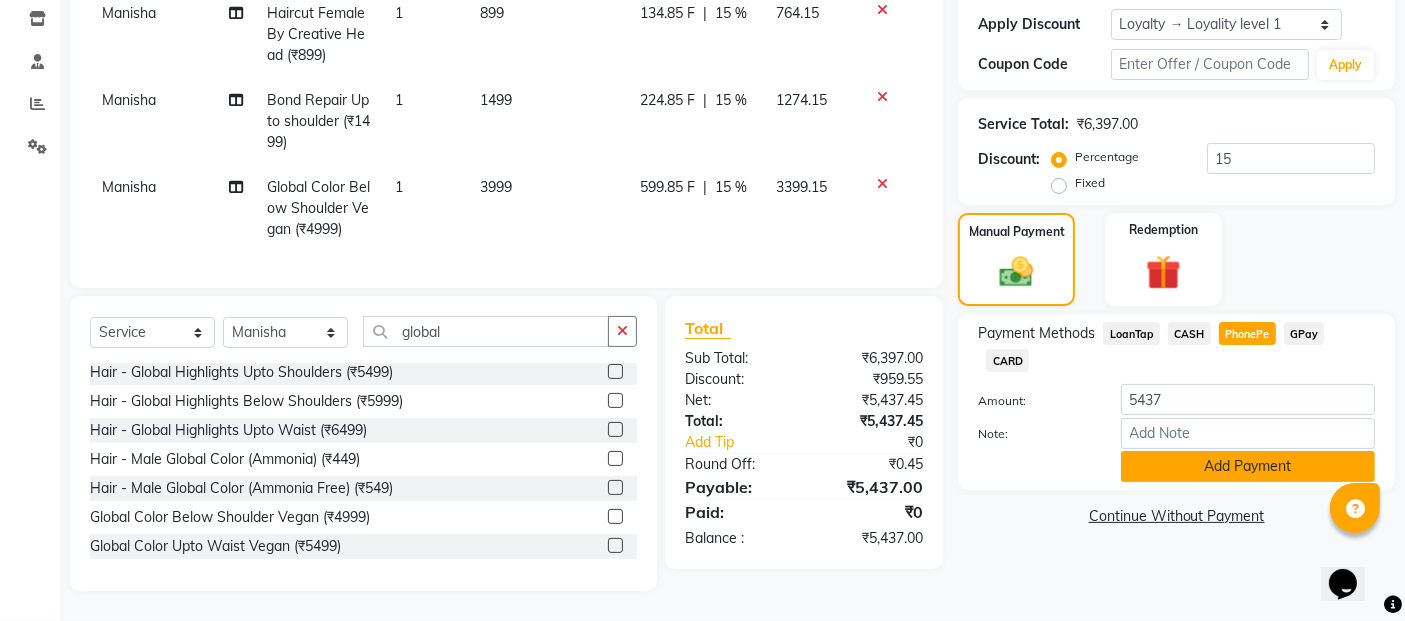 click on "Add Payment" 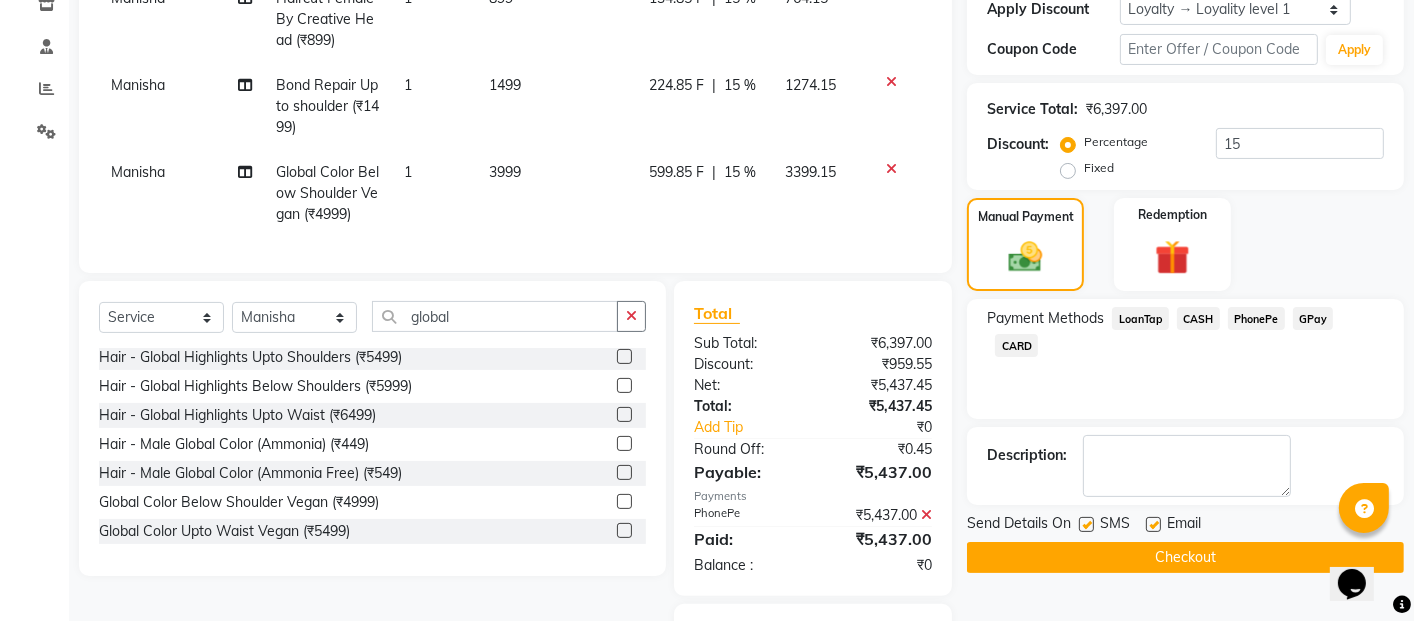 scroll, scrollTop: 494, scrollLeft: 0, axis: vertical 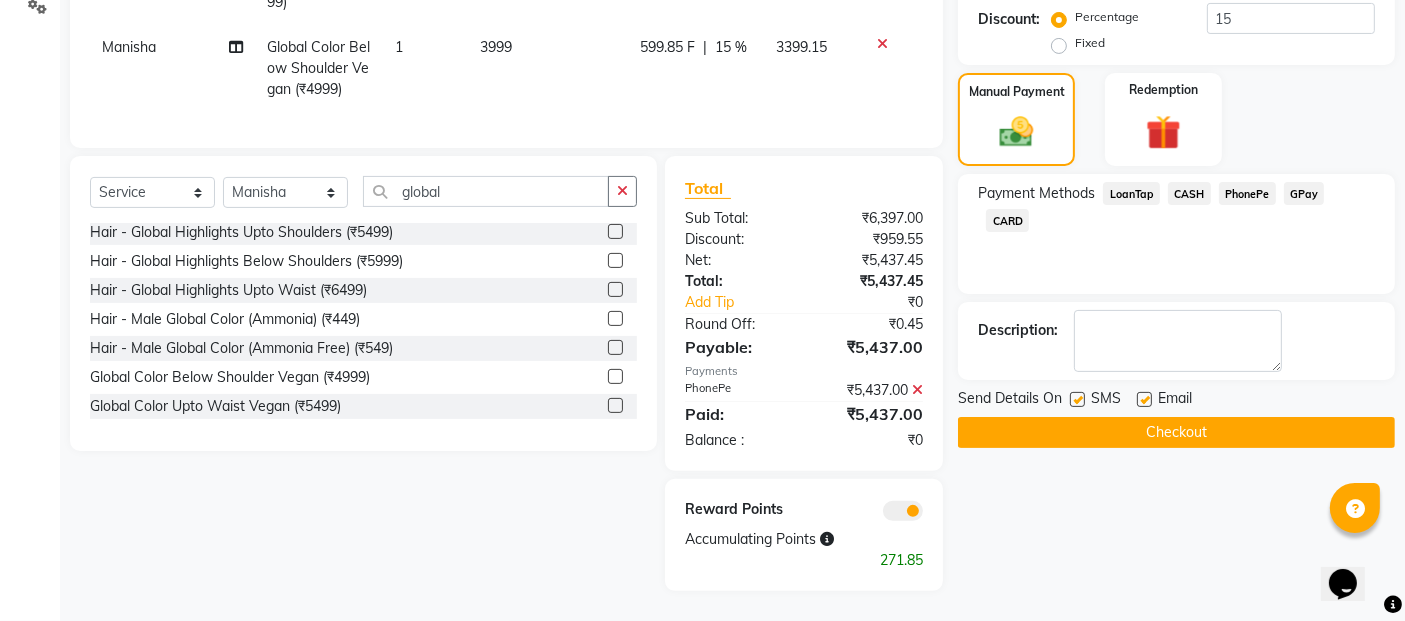 click 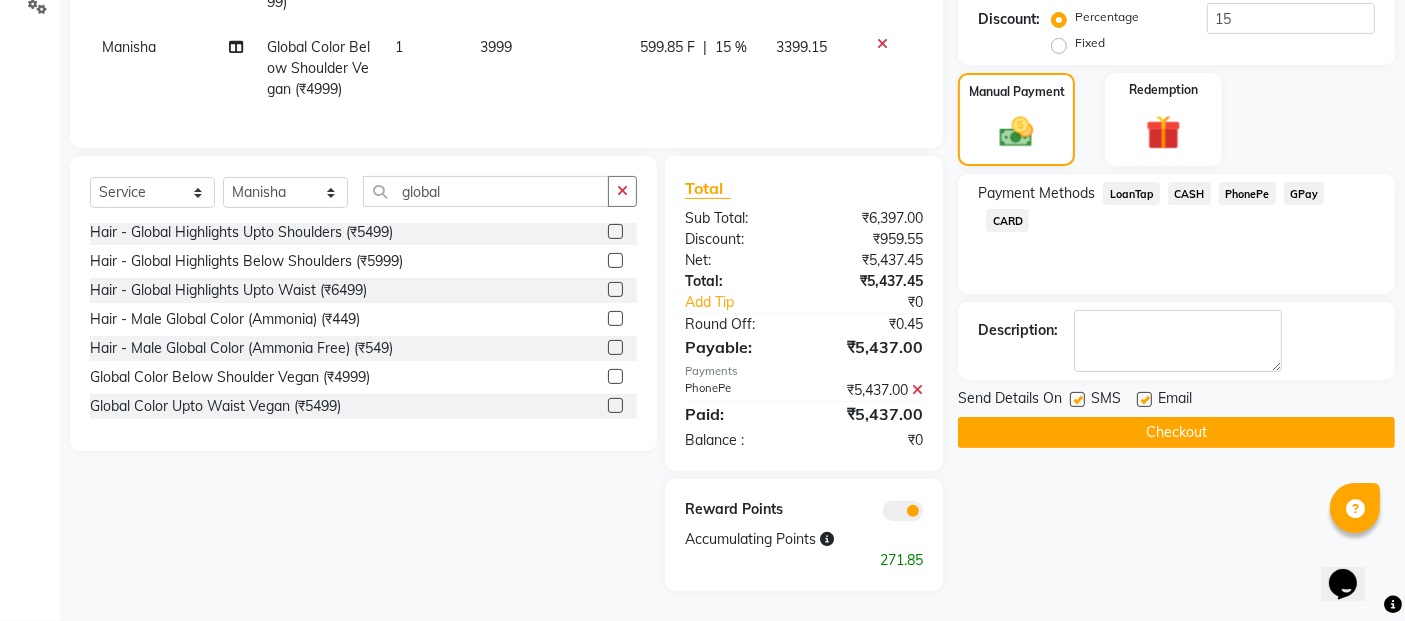 click 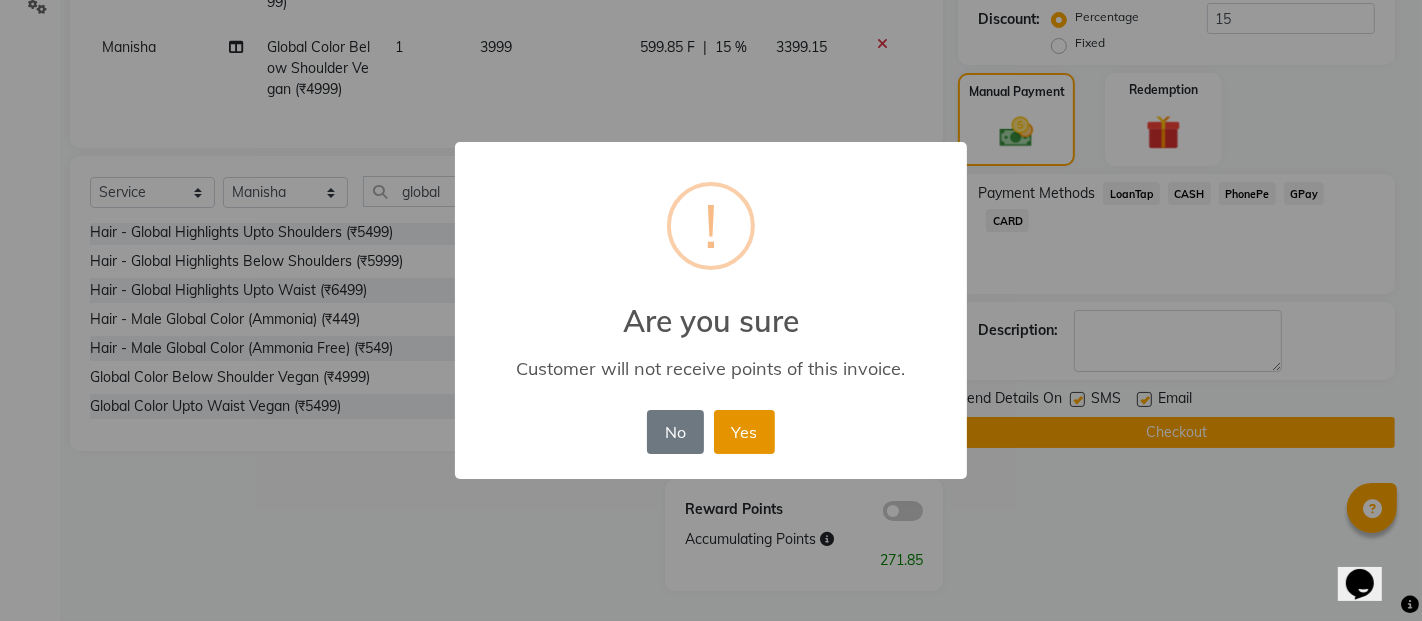 click on "Yes" at bounding box center [744, 432] 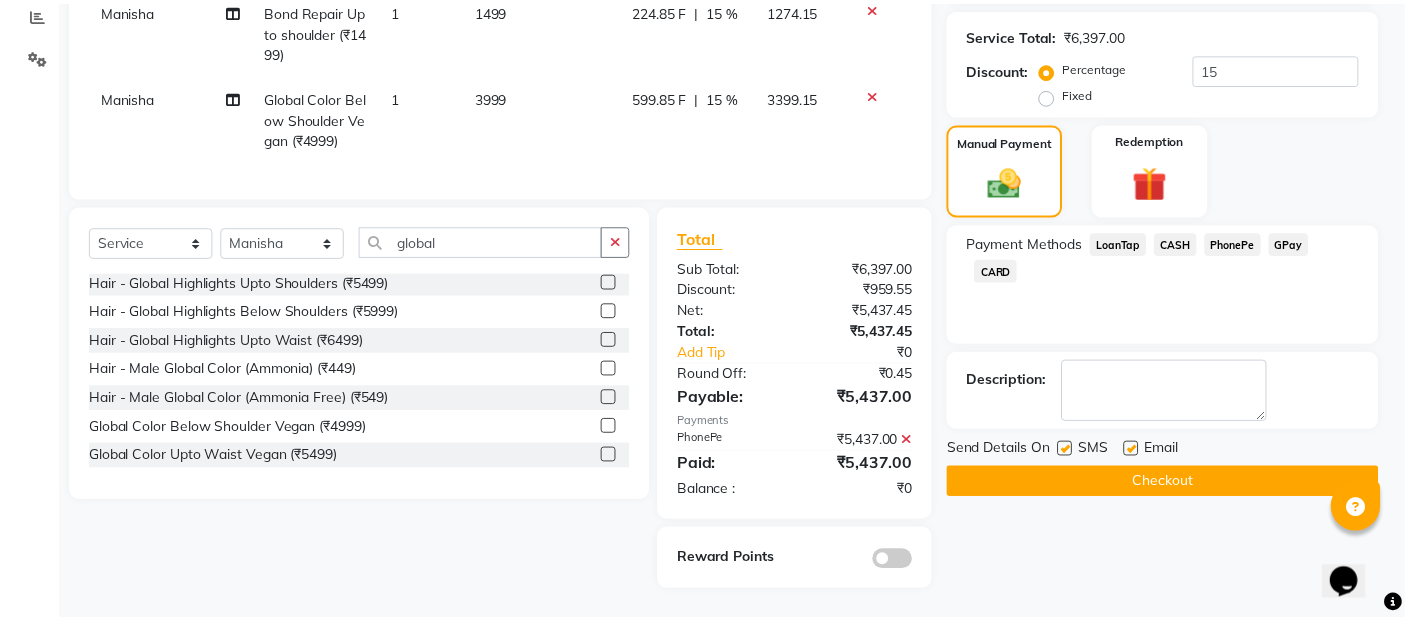 scroll, scrollTop: 444, scrollLeft: 0, axis: vertical 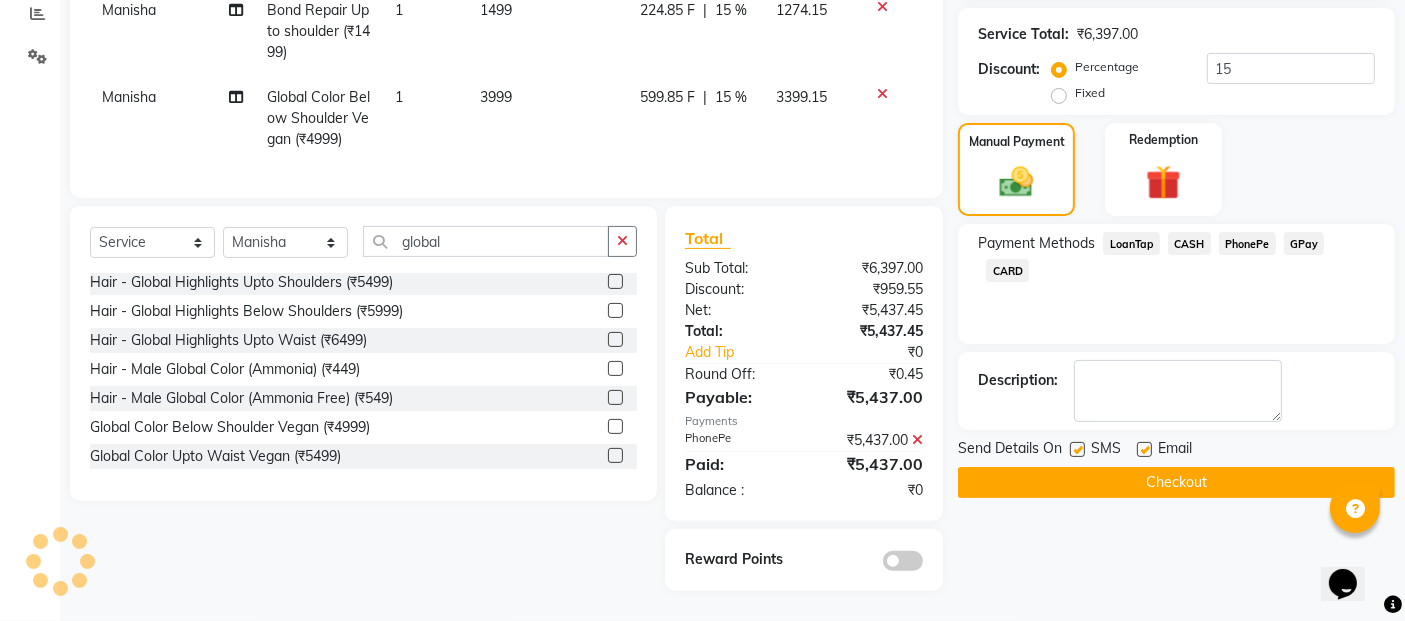 click on "Checkout" 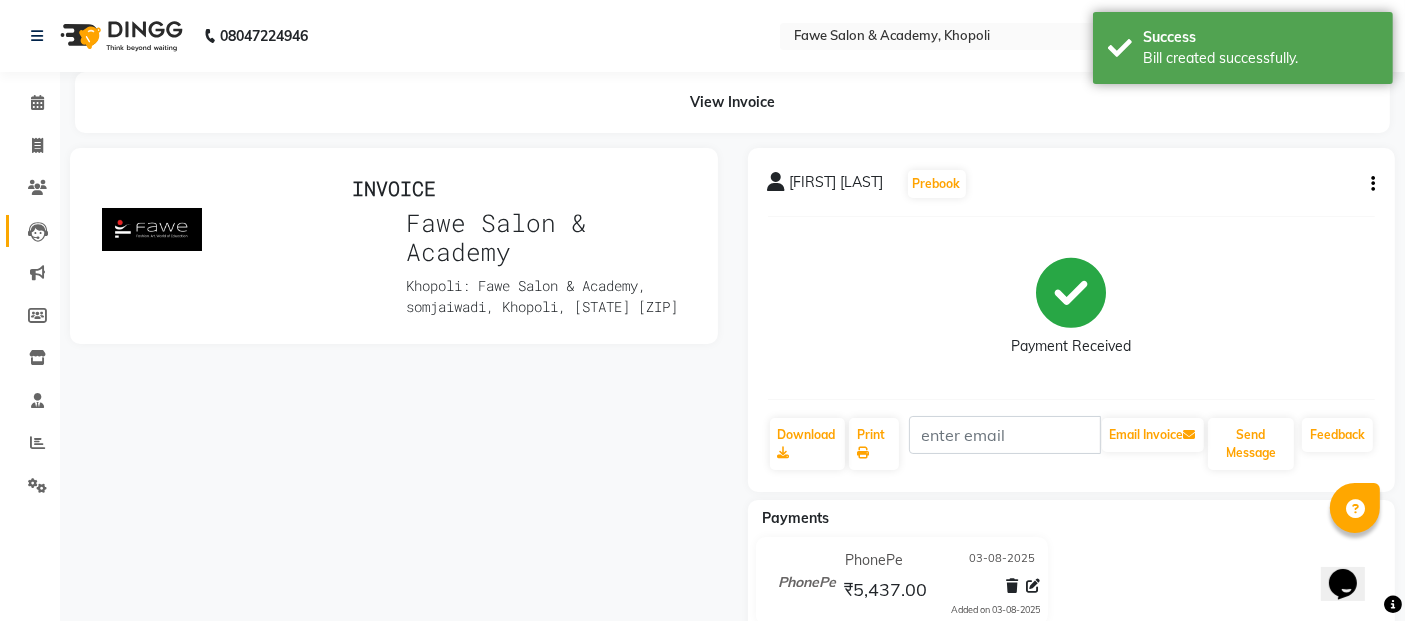 scroll, scrollTop: 0, scrollLeft: 0, axis: both 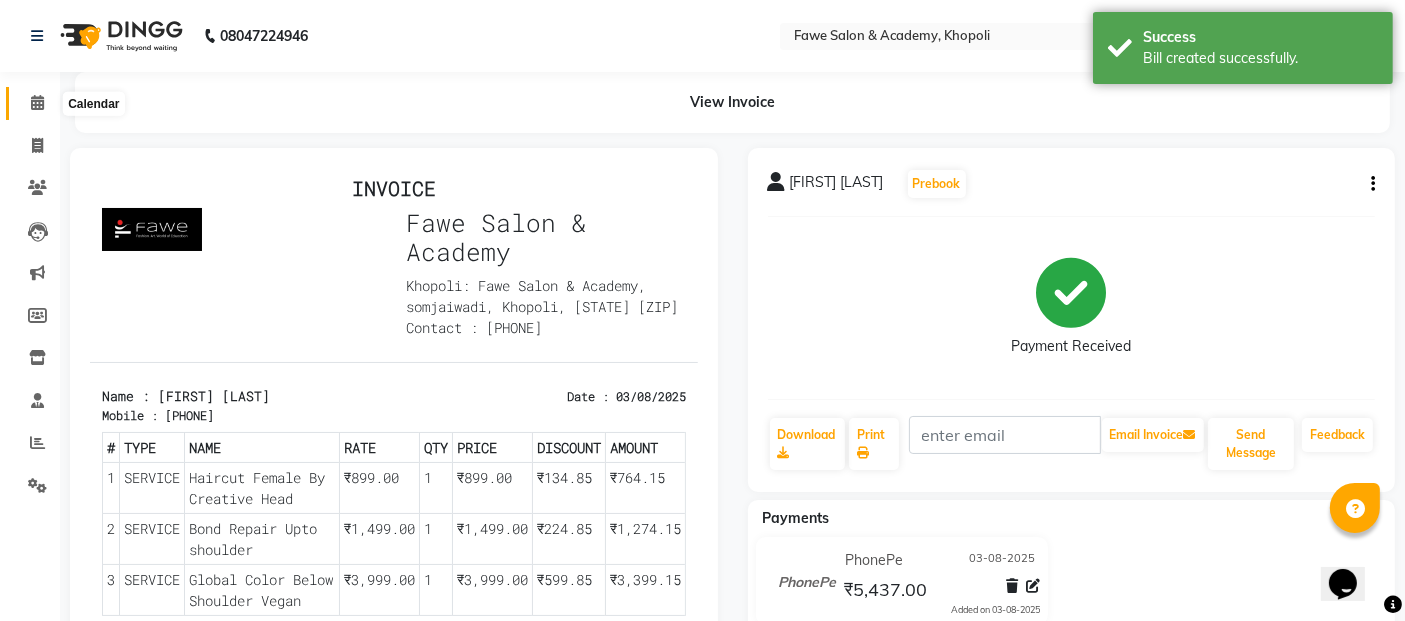 click 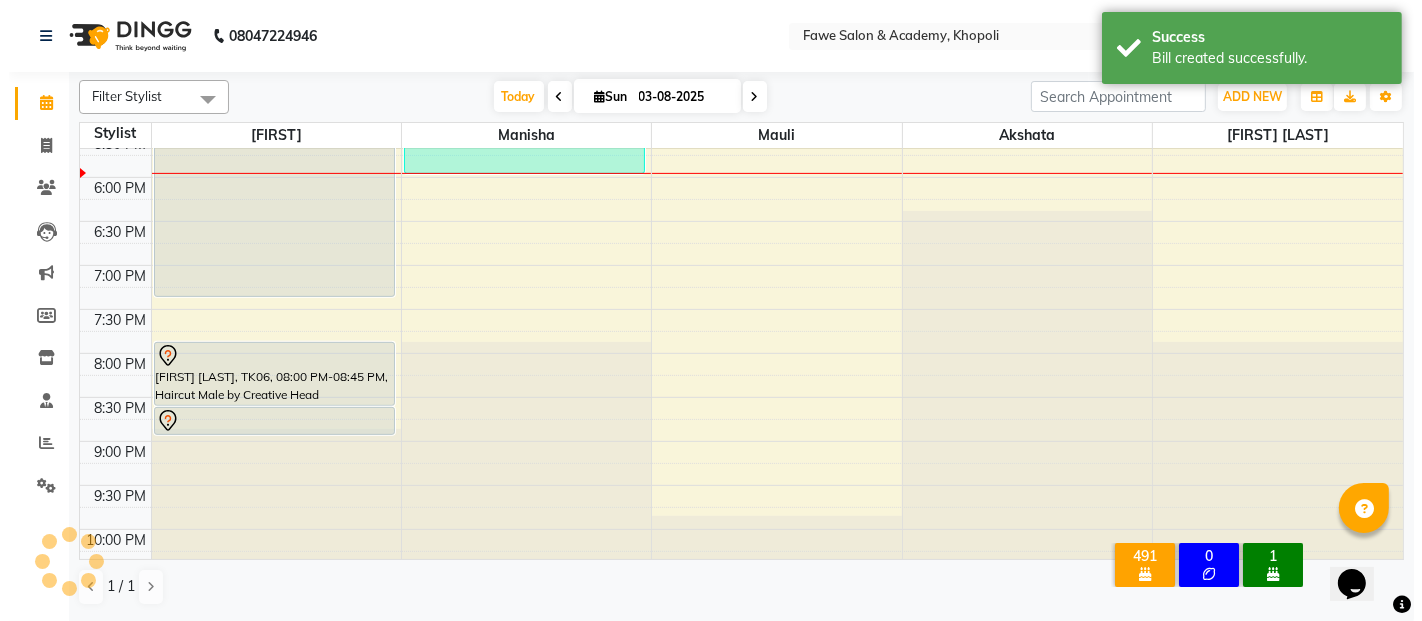 scroll, scrollTop: 0, scrollLeft: 0, axis: both 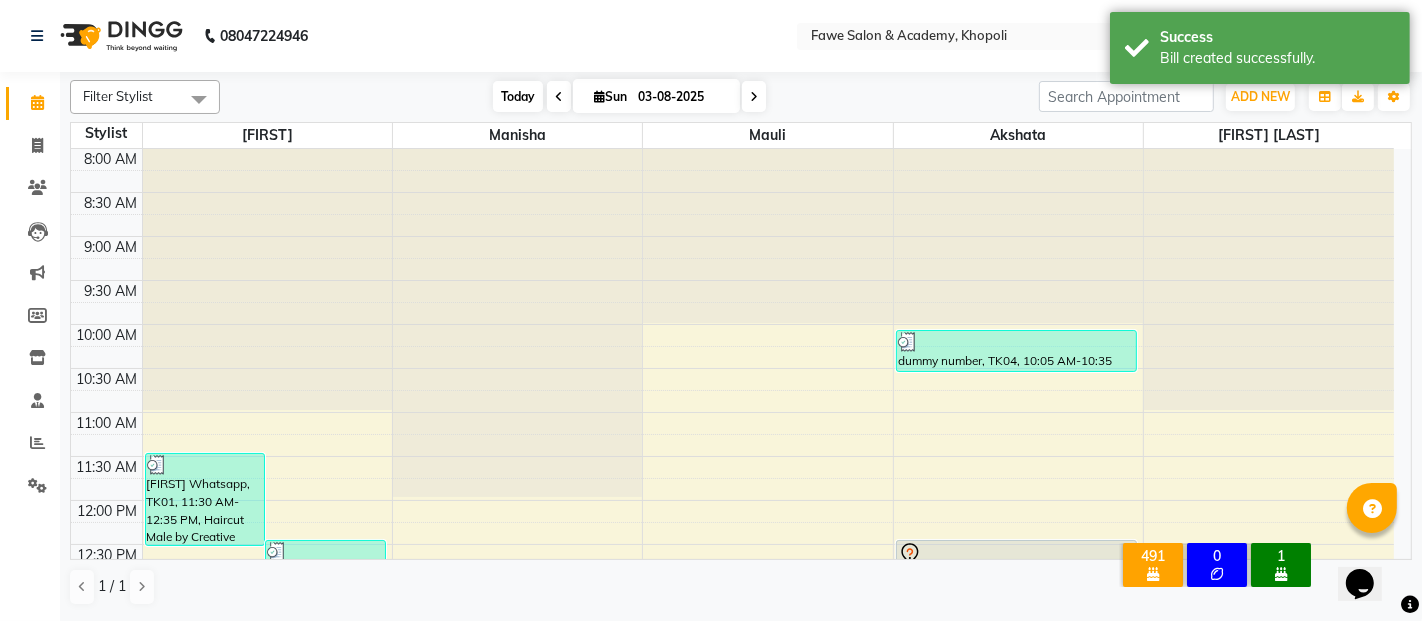 click on "Today" at bounding box center [518, 96] 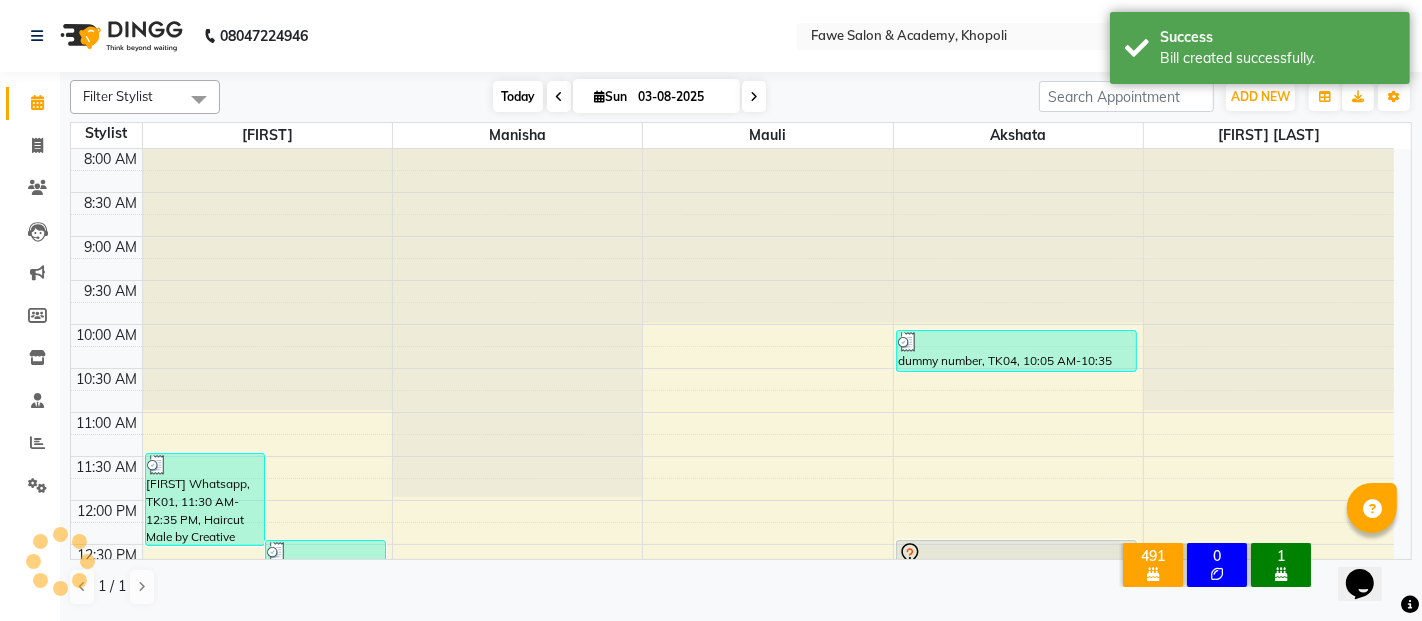 scroll, scrollTop: 871, scrollLeft: 0, axis: vertical 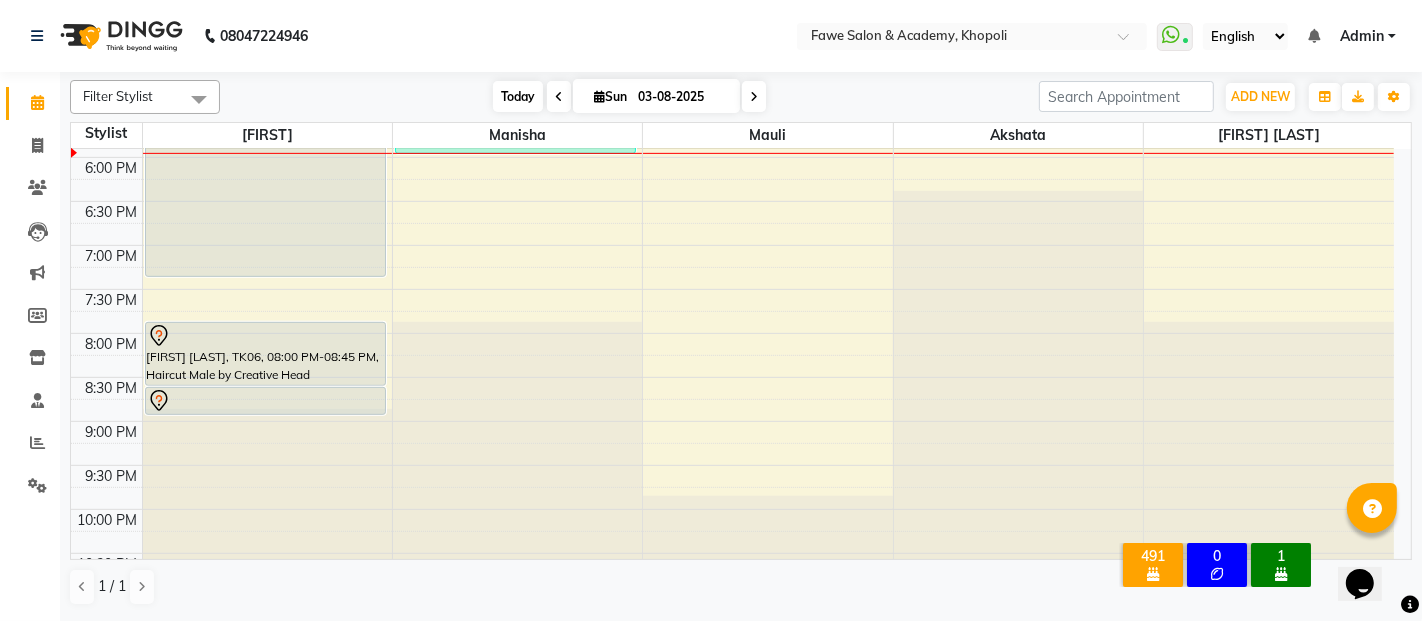 click on "Today" at bounding box center (518, 96) 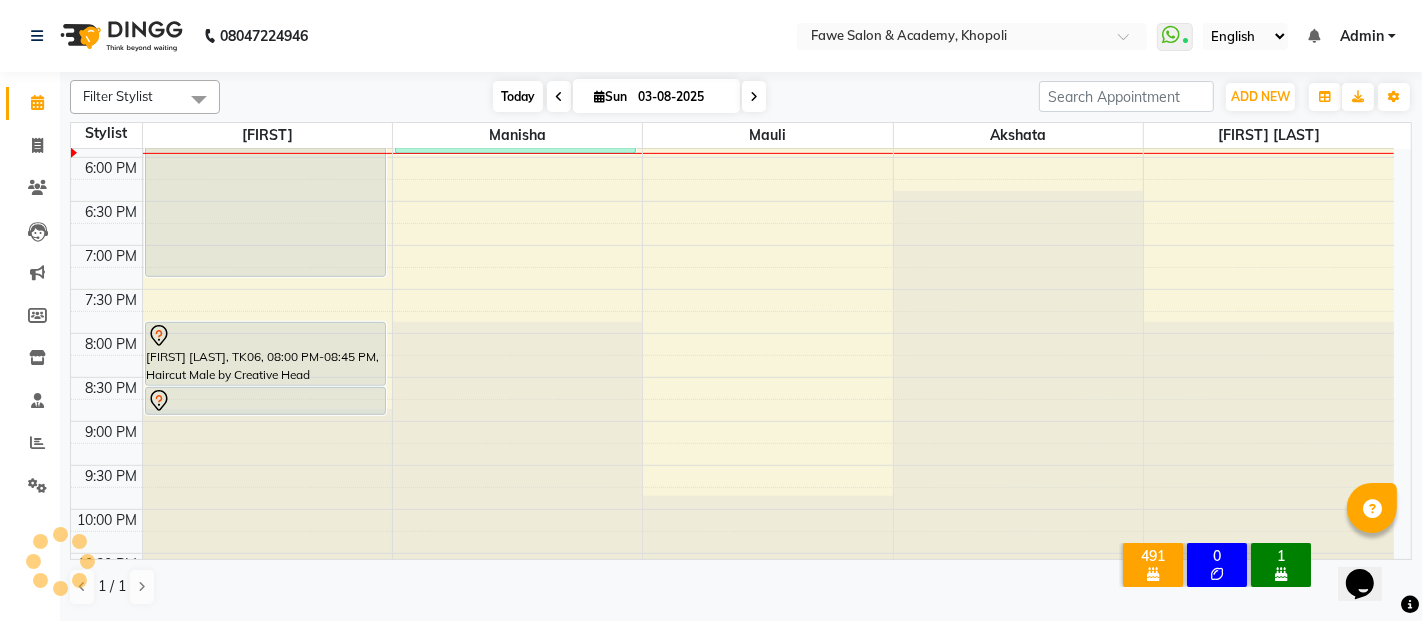 scroll, scrollTop: 871, scrollLeft: 0, axis: vertical 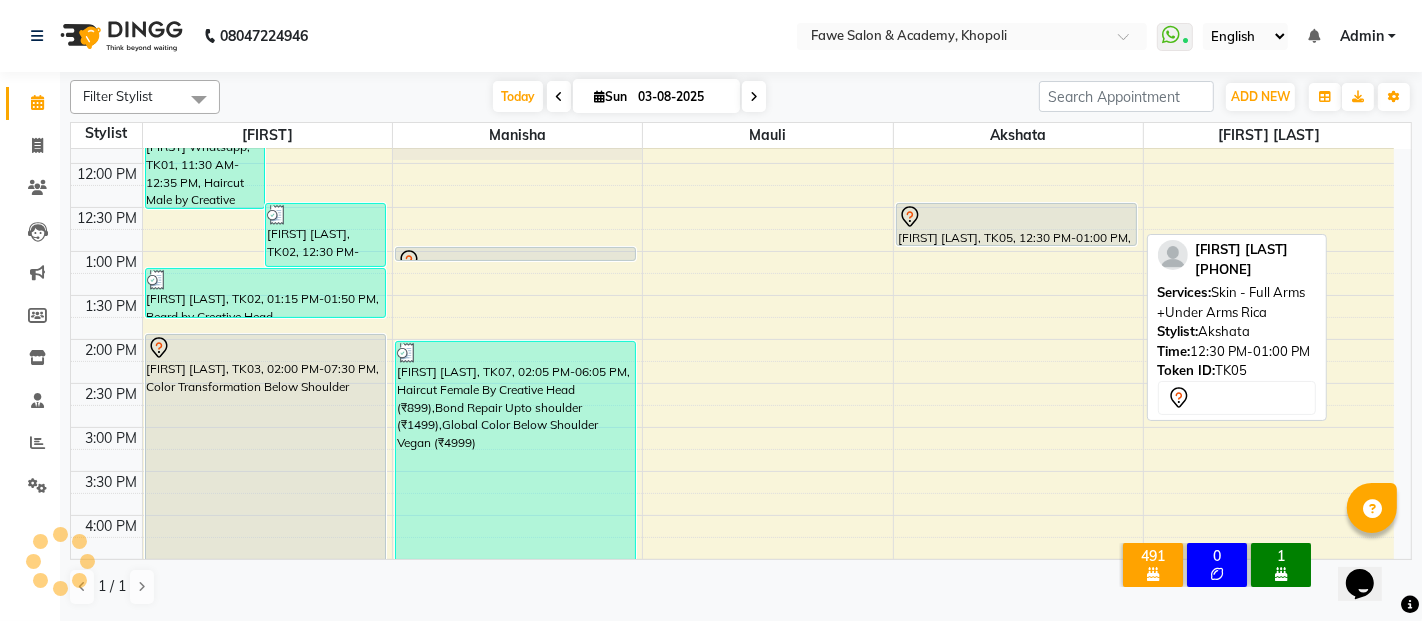 click on "[FIRST] [LAST], TK05, 12:30 PM-01:00 PM, Skin - Full Arms +Under Arms Rica" at bounding box center (1016, 224) 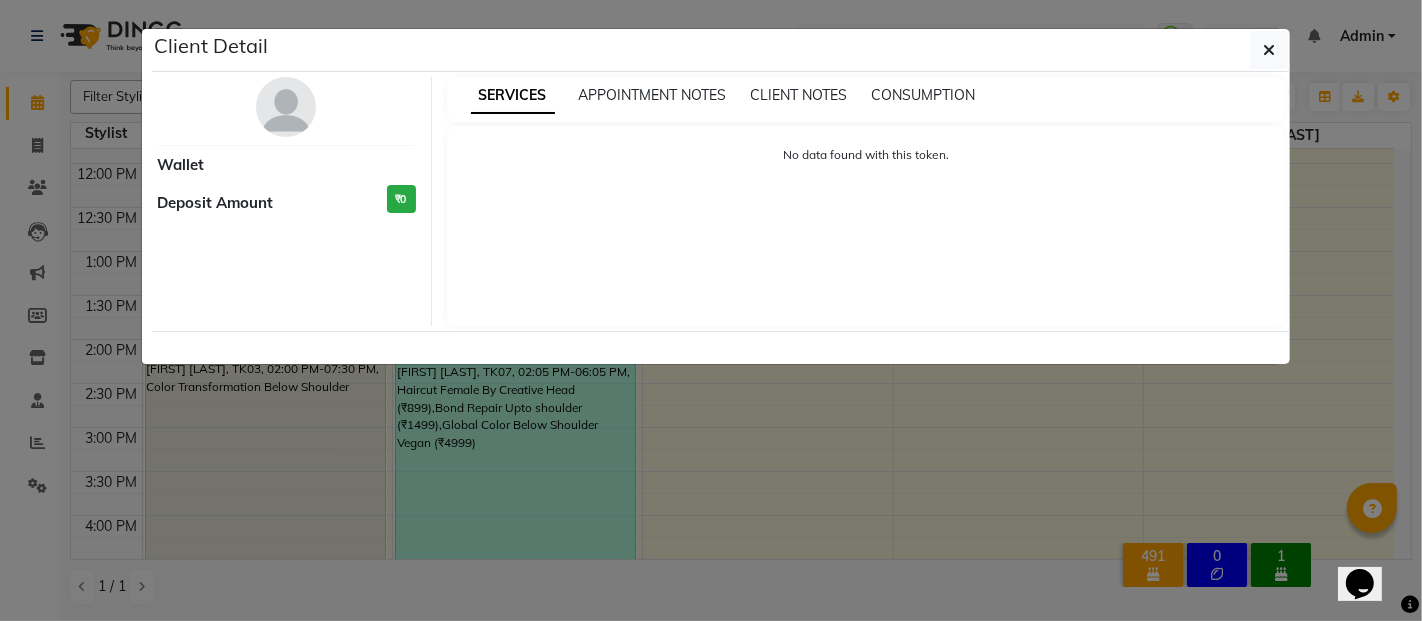 select on "7" 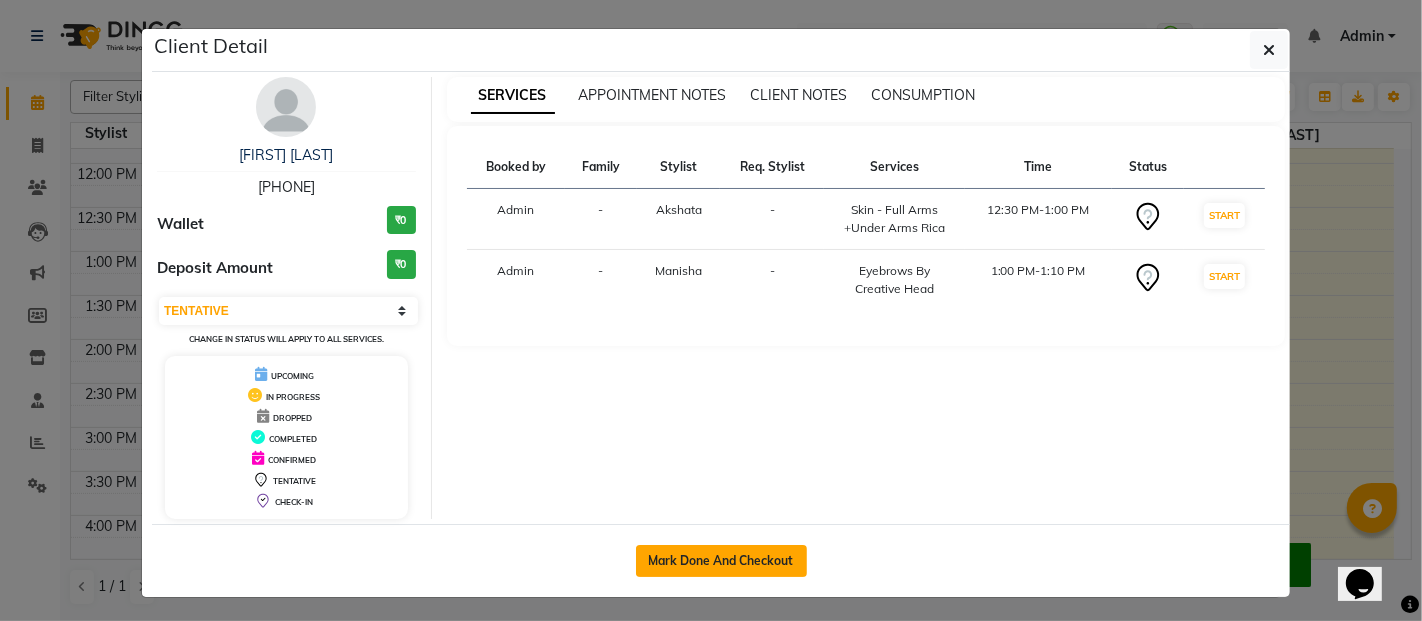 click on "Mark Done And Checkout" 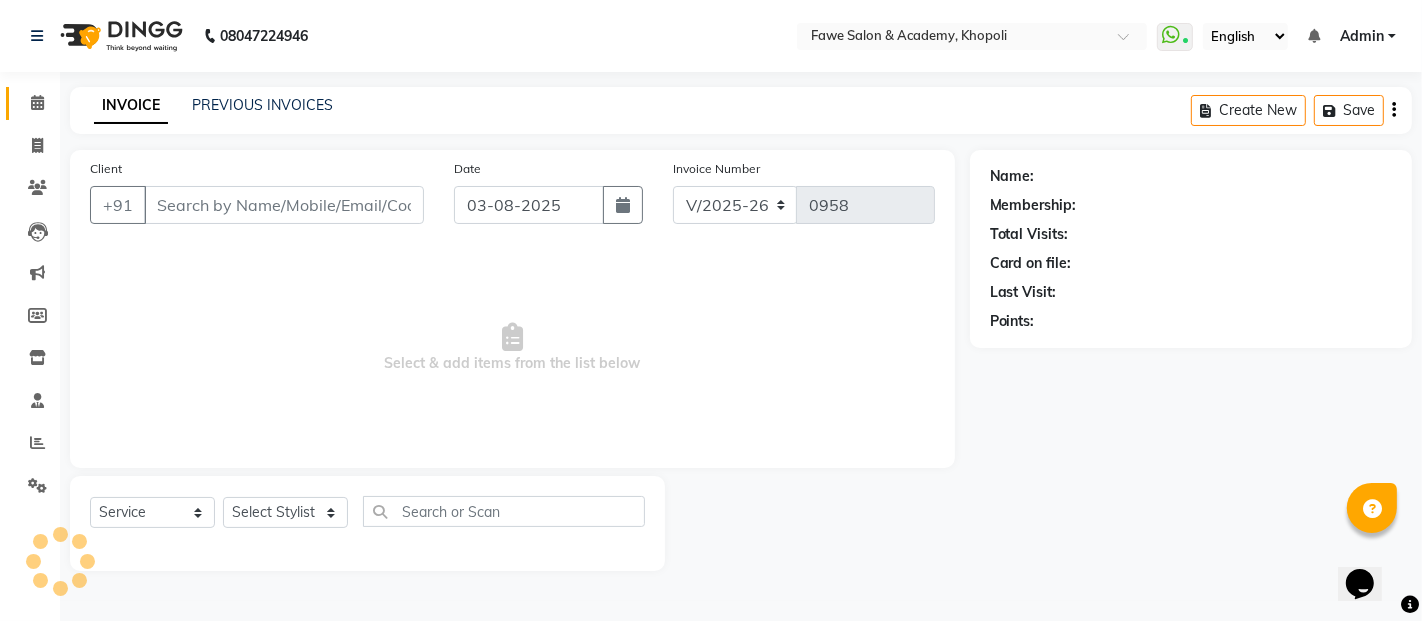 type on "[PHONE]" 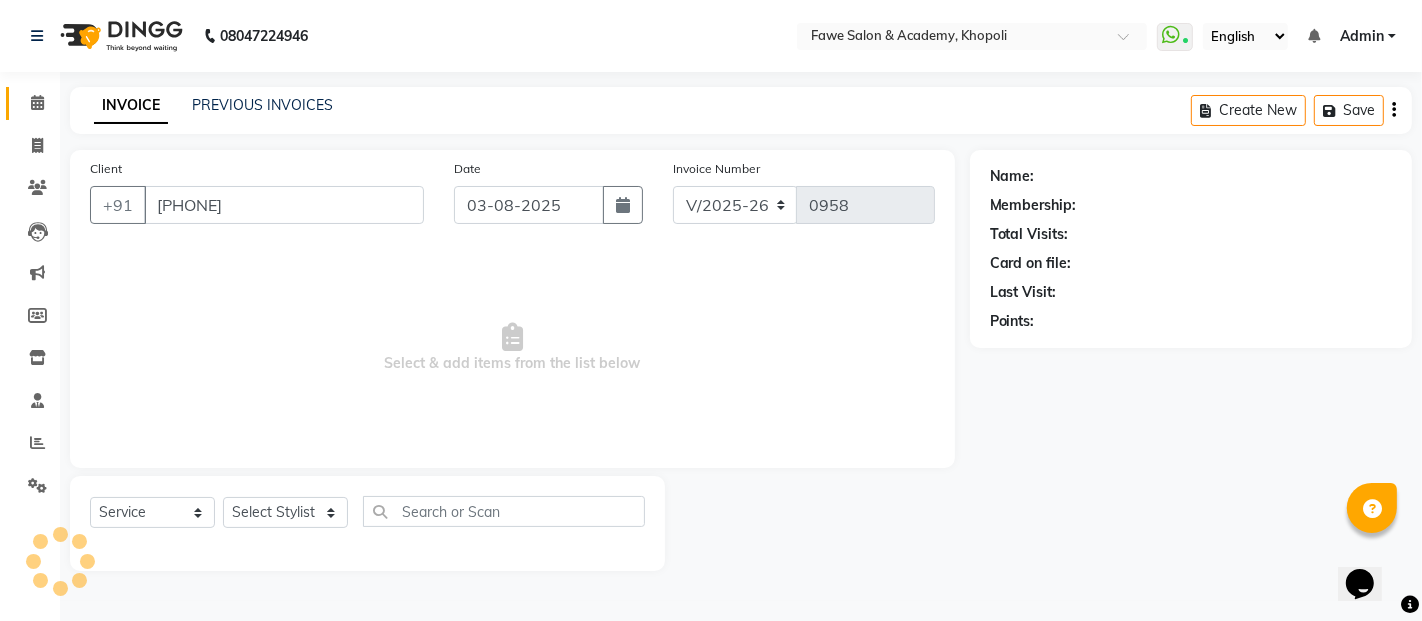 select on "41191" 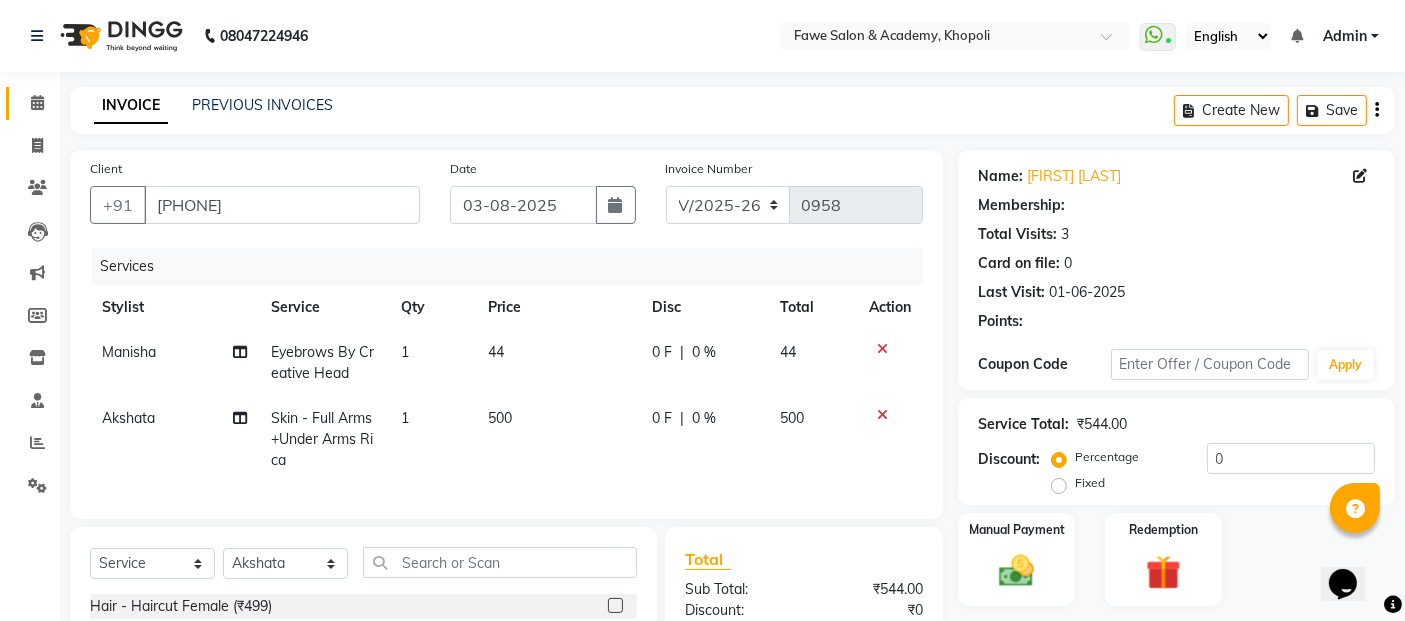 select on "1: Object" 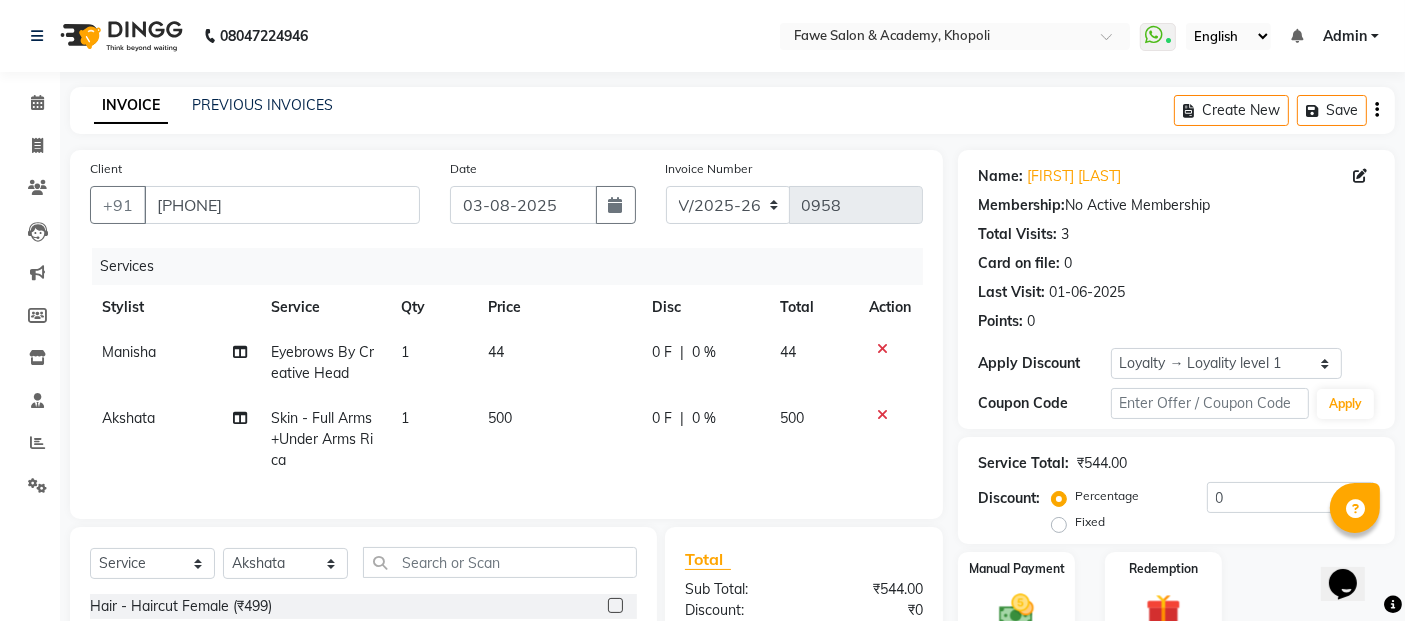 click 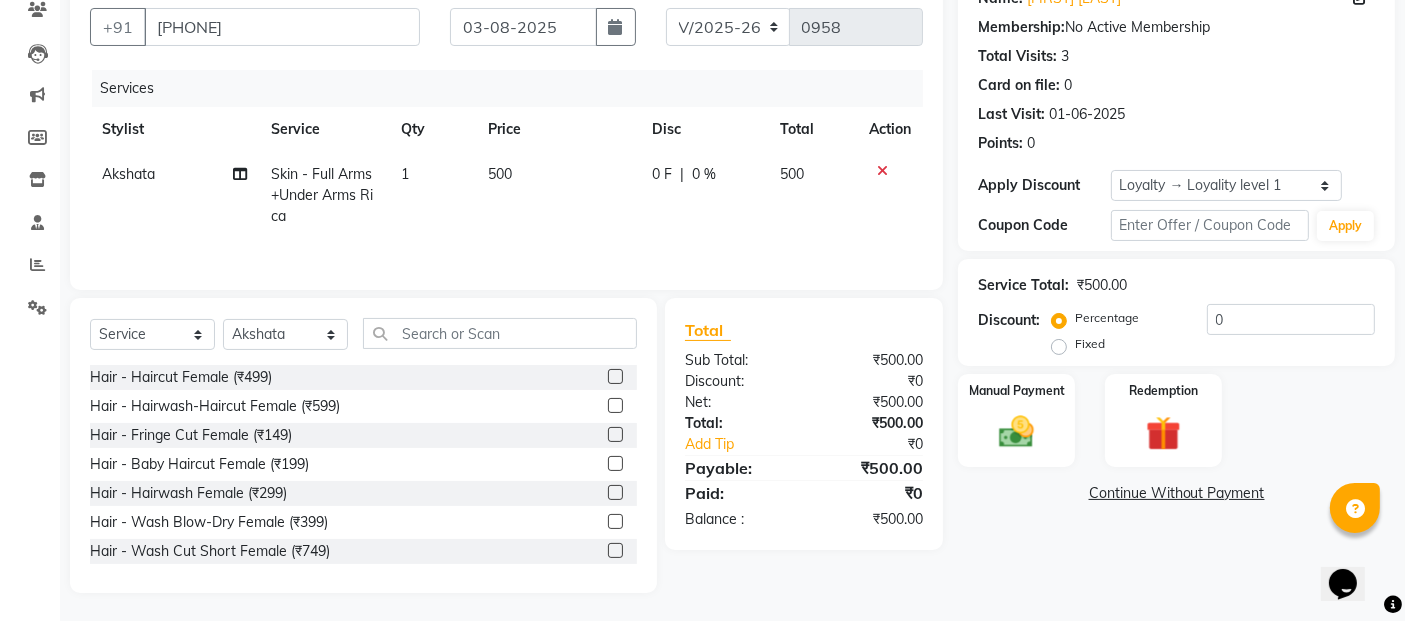 scroll, scrollTop: 181, scrollLeft: 0, axis: vertical 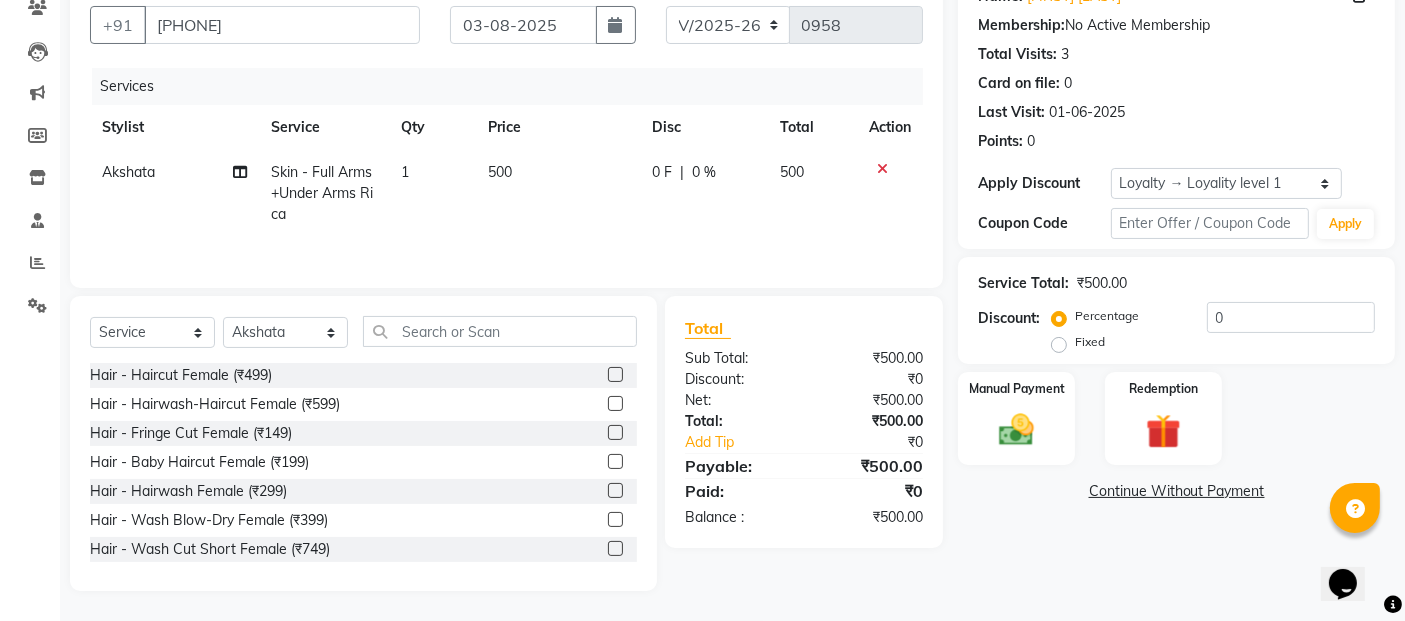 click on "Continue Without Payment" 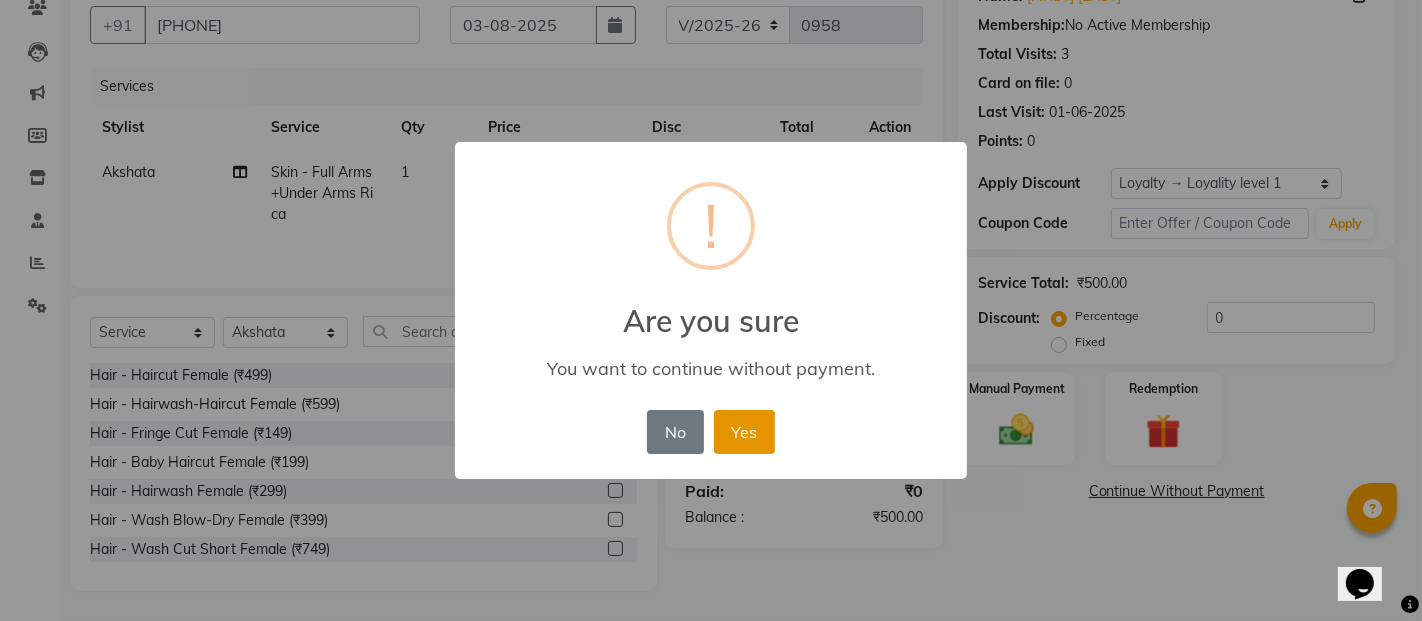 click on "Yes" at bounding box center (744, 432) 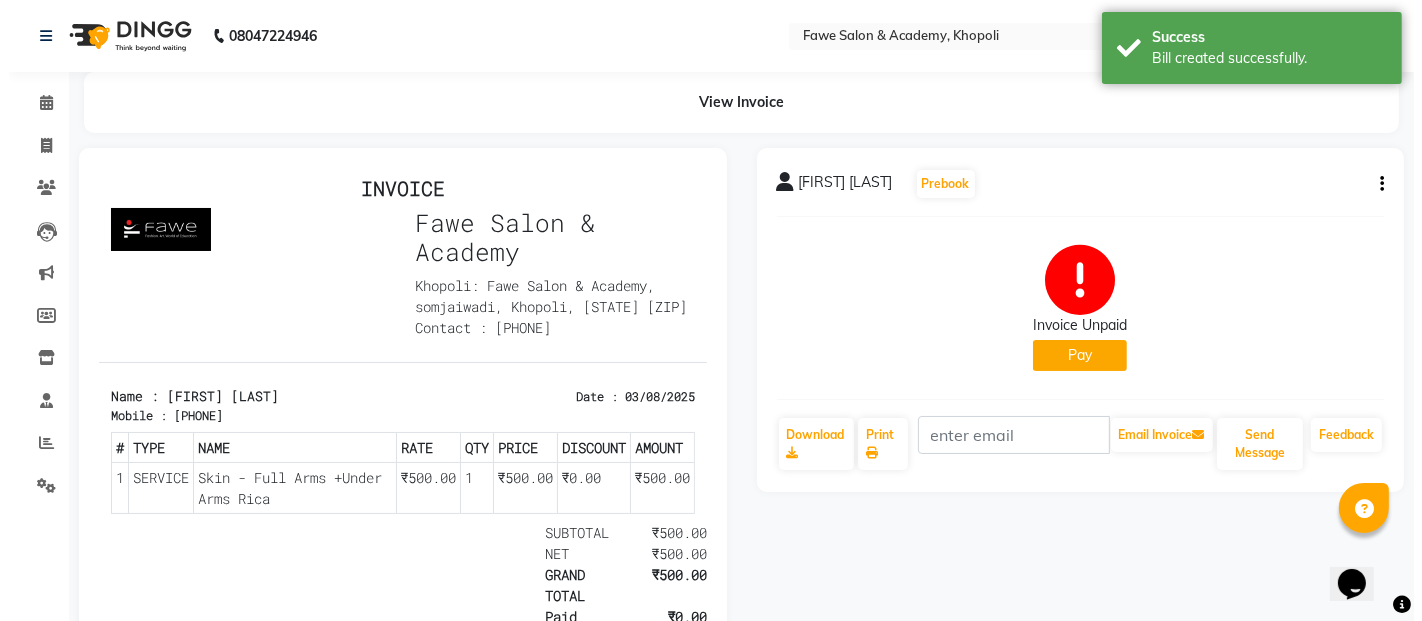 scroll, scrollTop: 0, scrollLeft: 0, axis: both 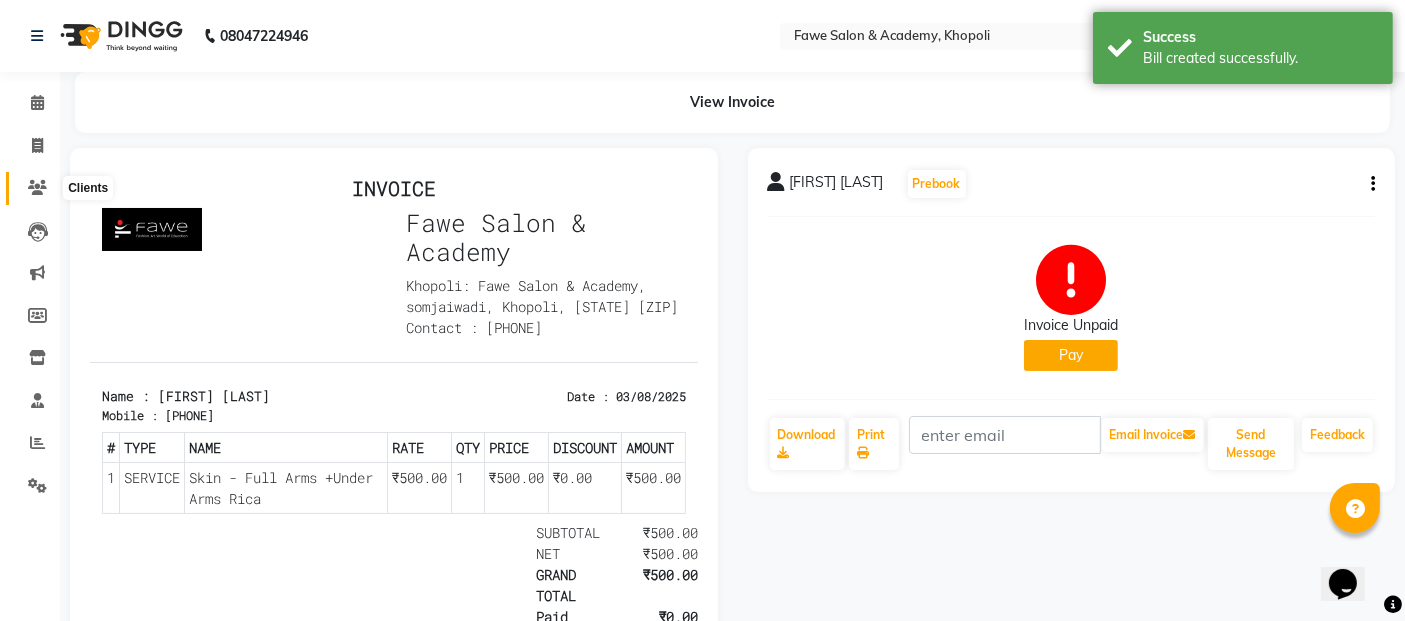 click 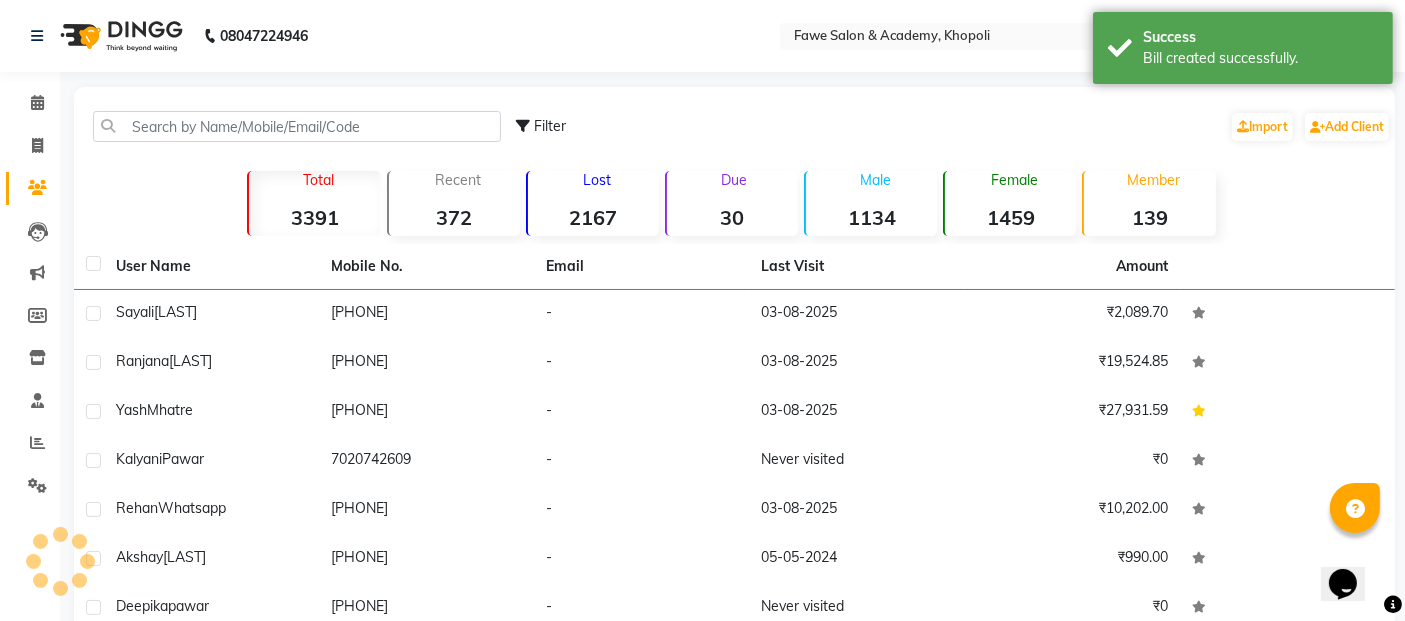 click on "Due  30" 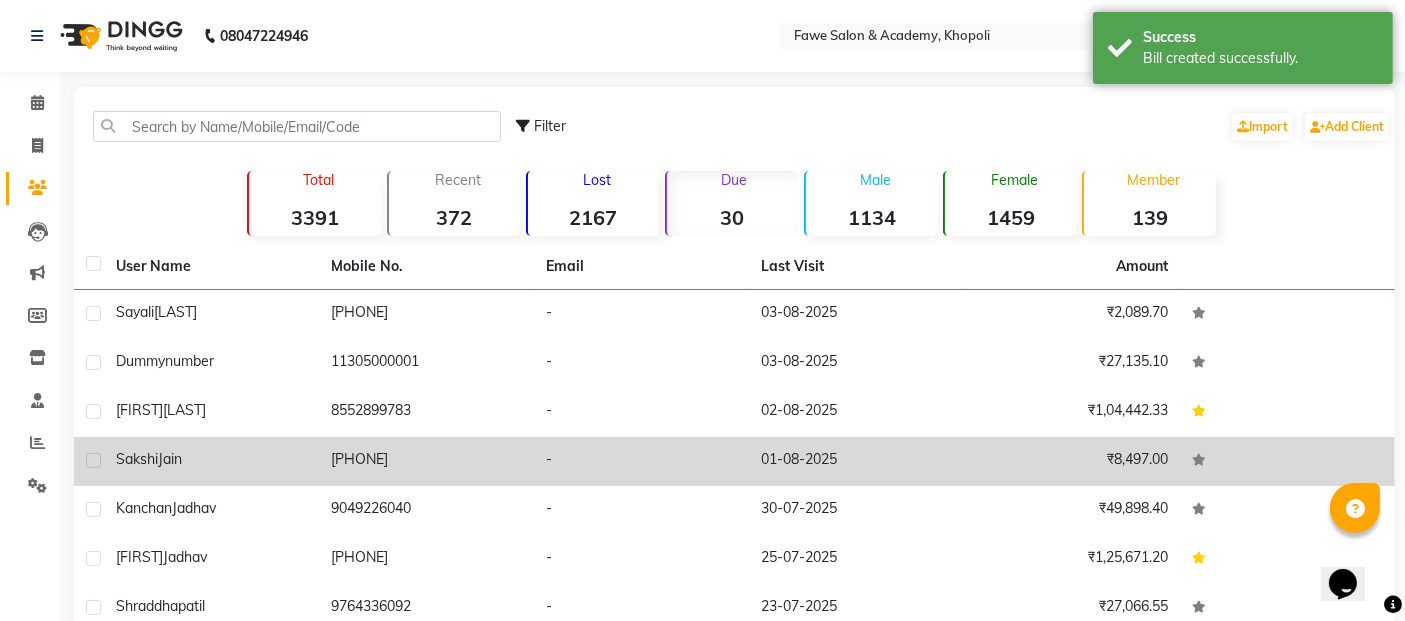 click on "[PHONE]" 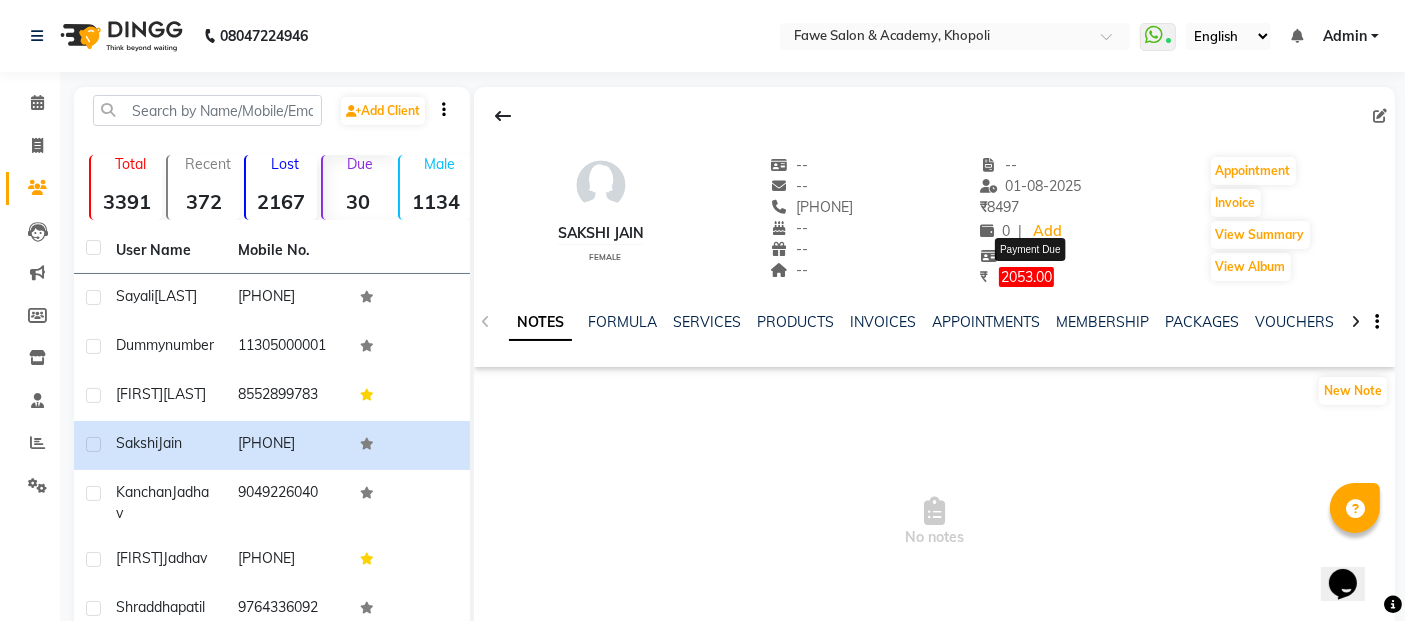 click on "2053.00" 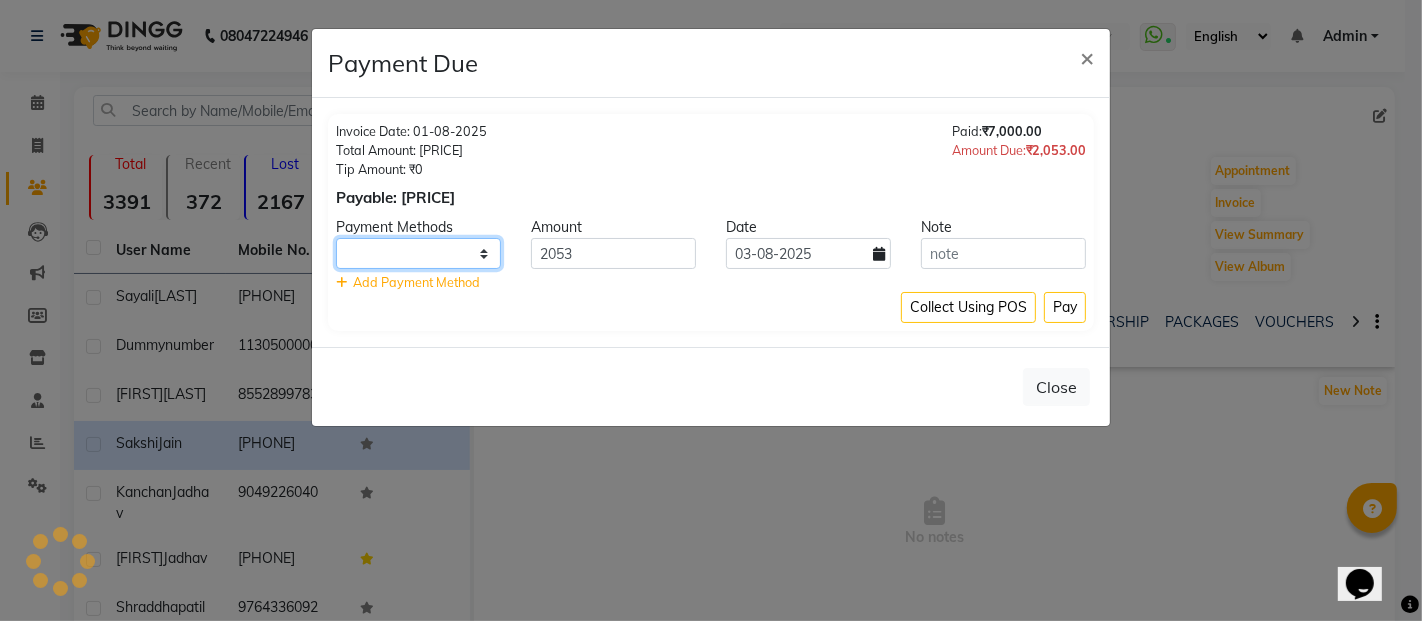 click 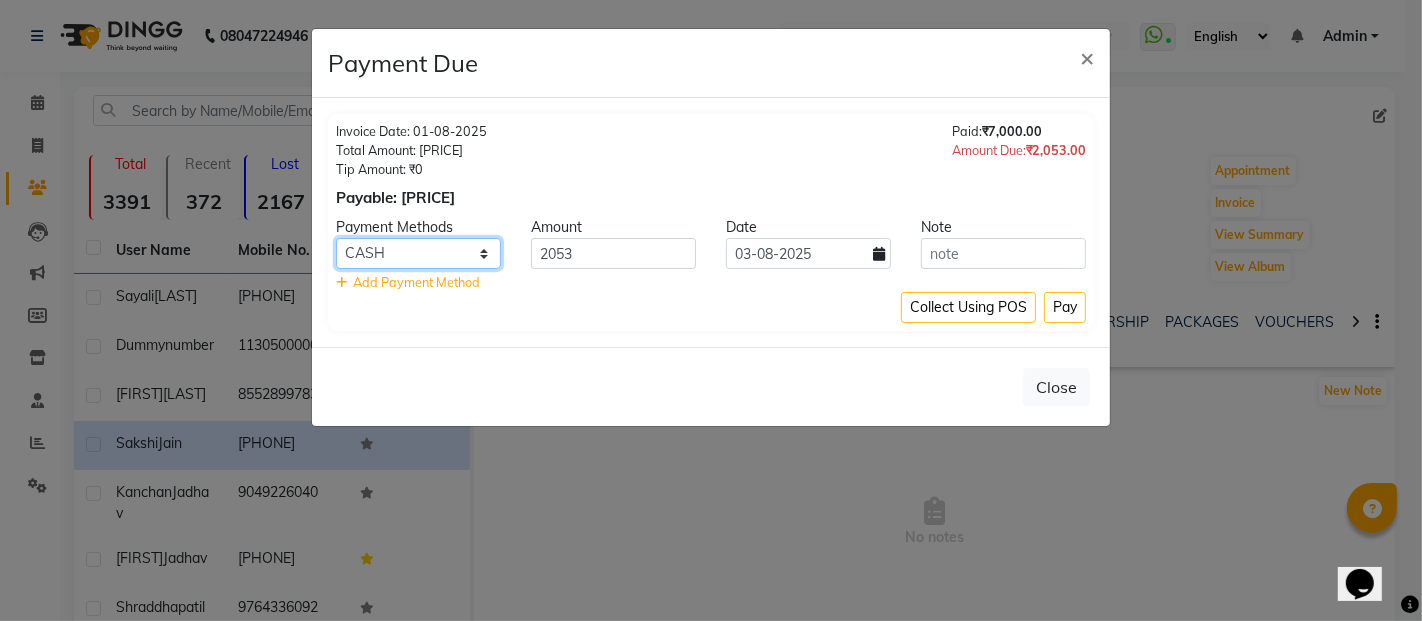 select on "5" 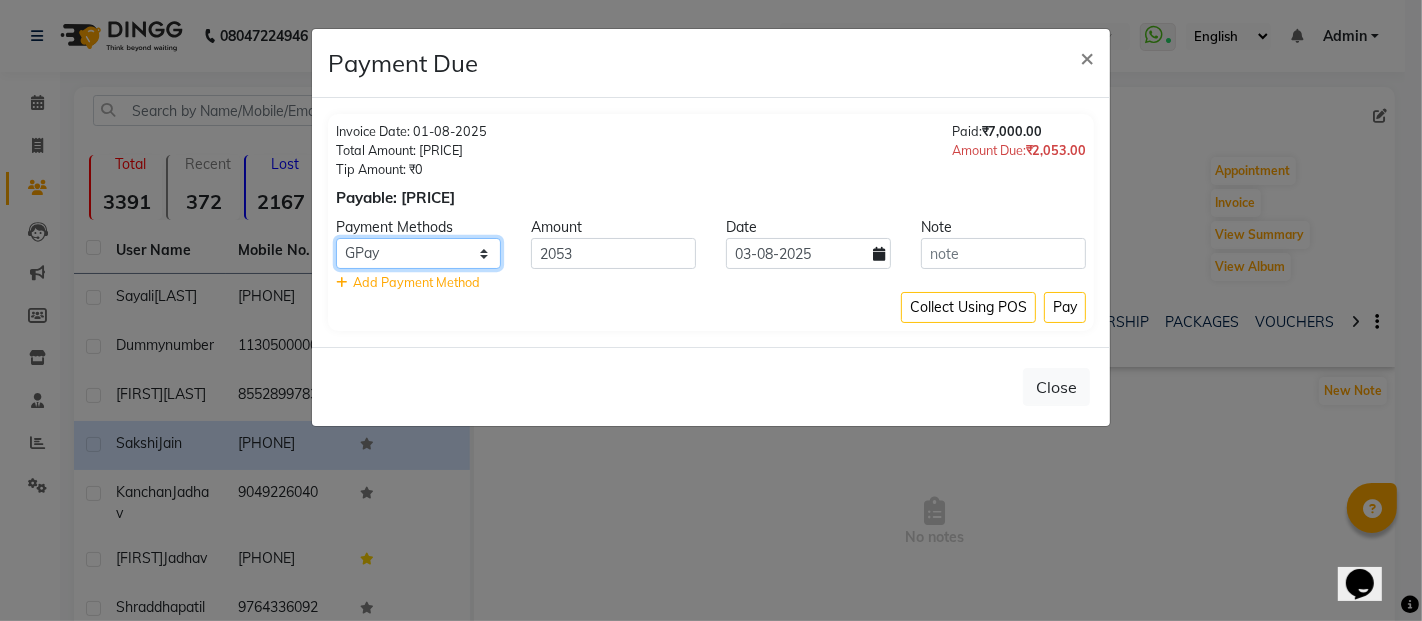 click on "LoanTap CASH PhonePe GPay CARD" 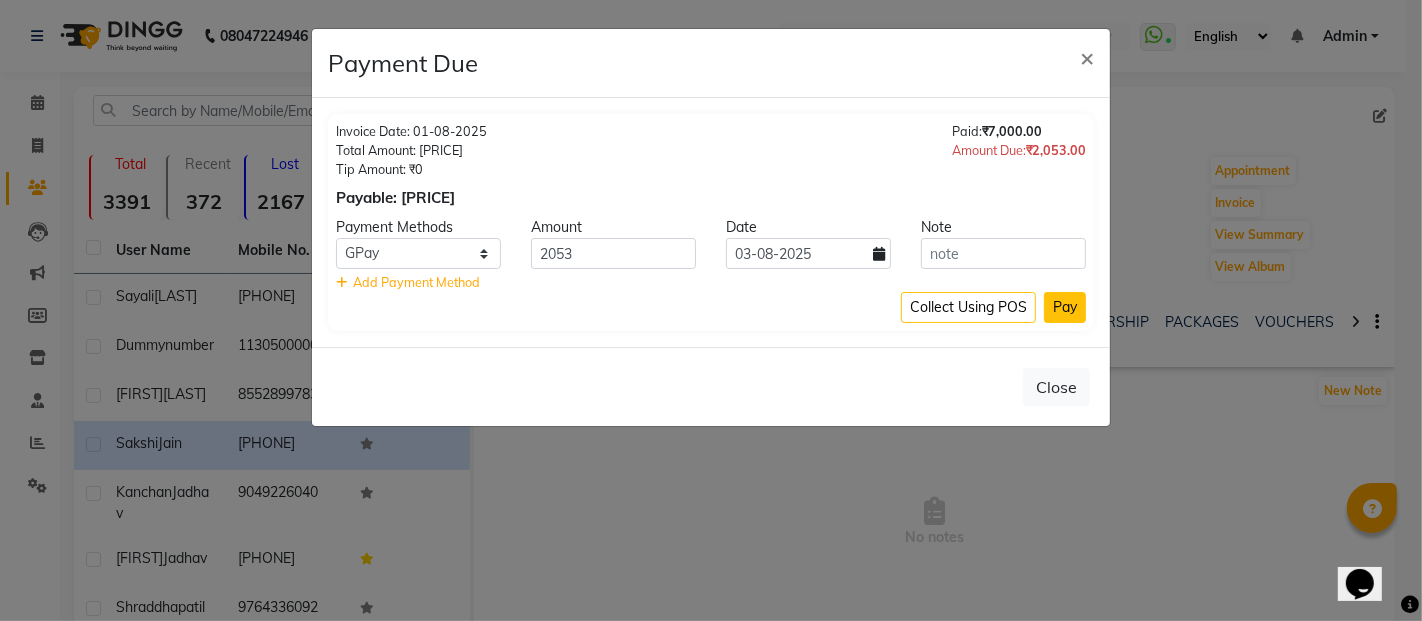 click on "Pay" 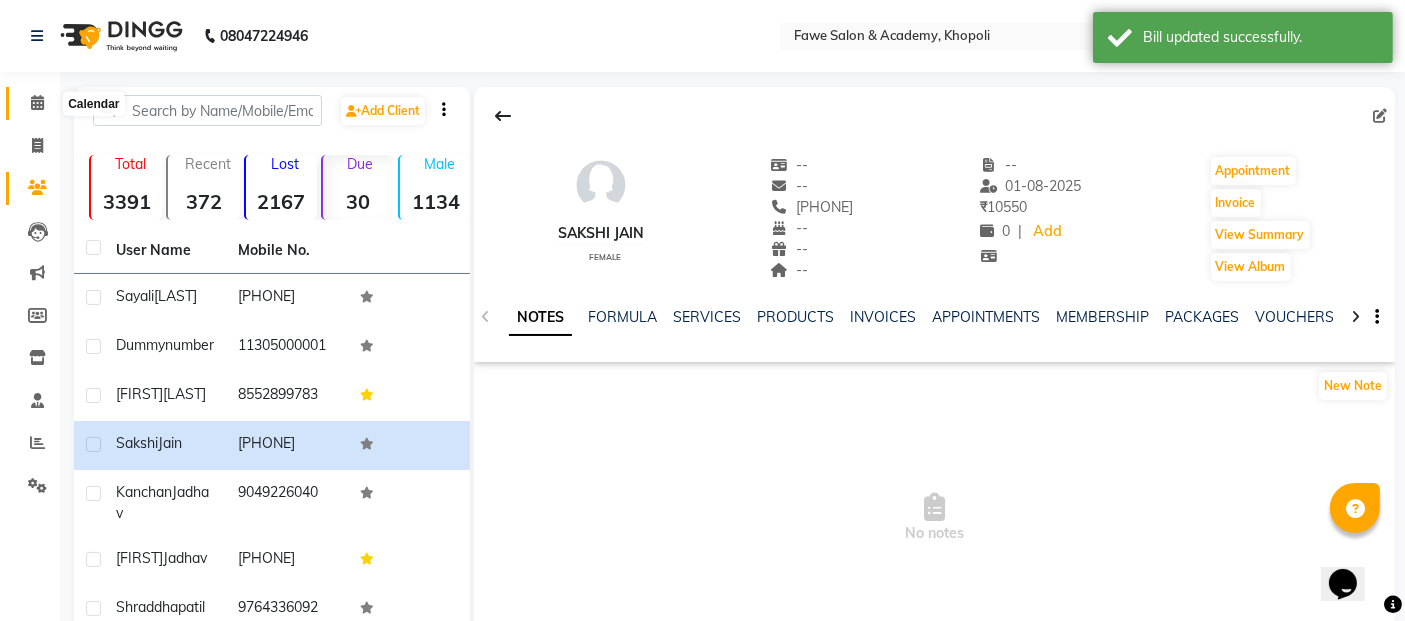 click 